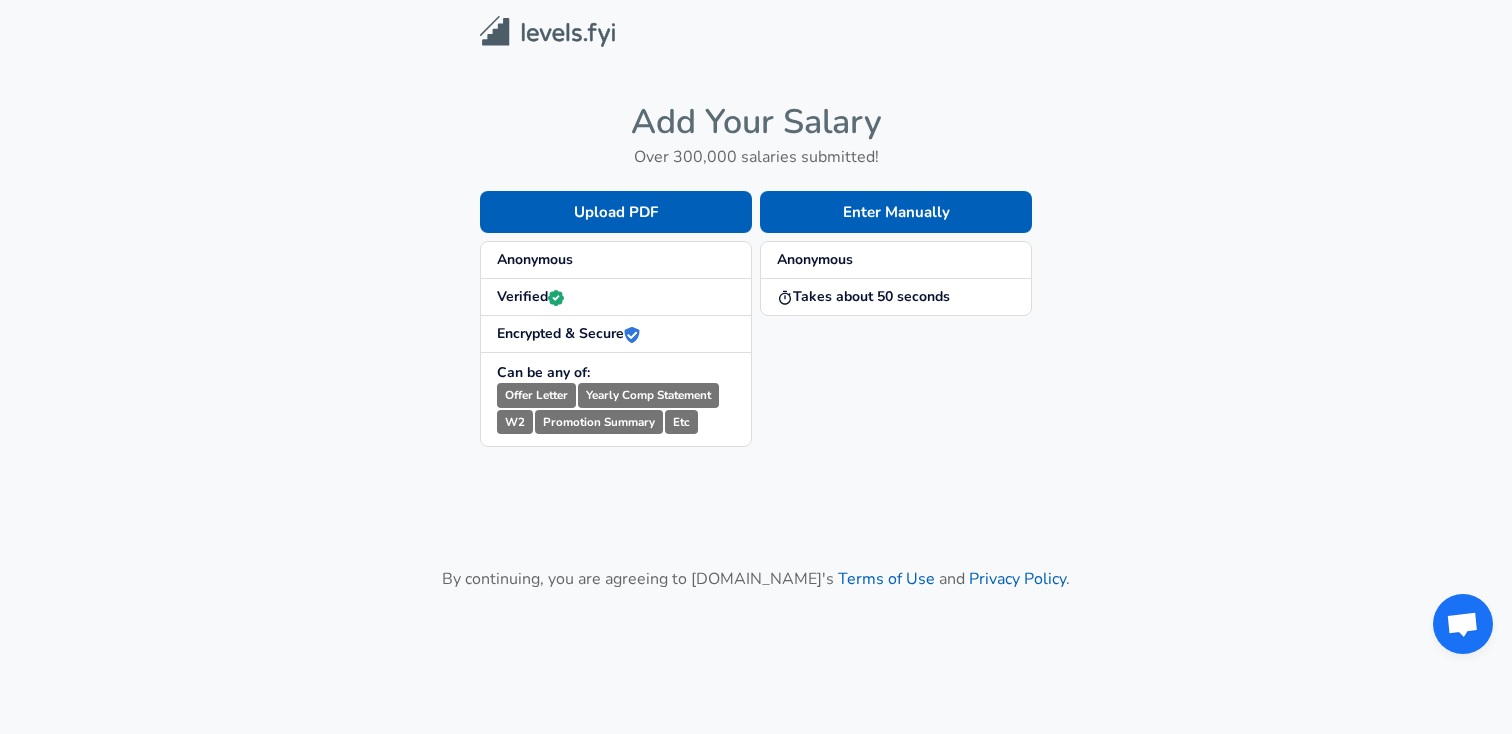 scroll, scrollTop: 0, scrollLeft: 0, axis: both 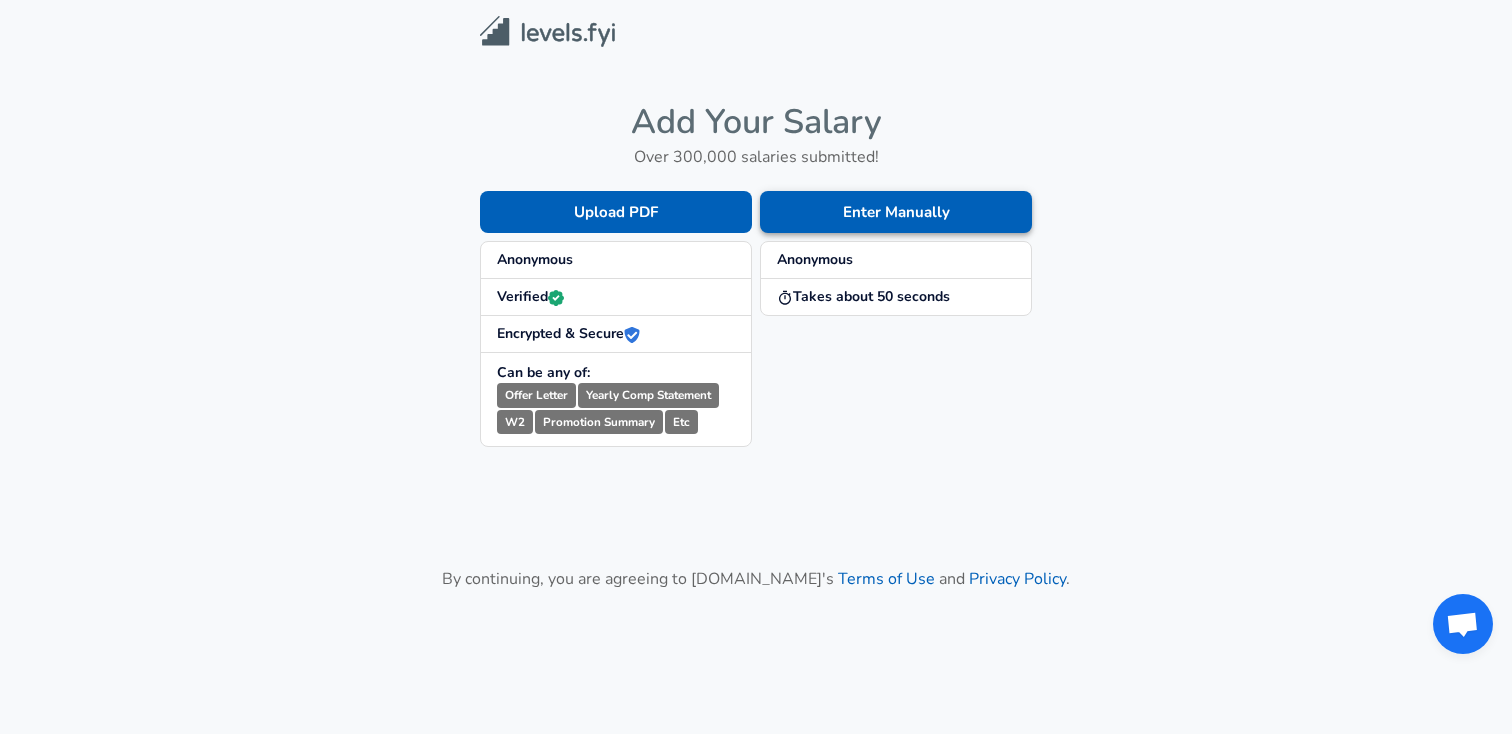 click on "Enter Manually" at bounding box center [896, 212] 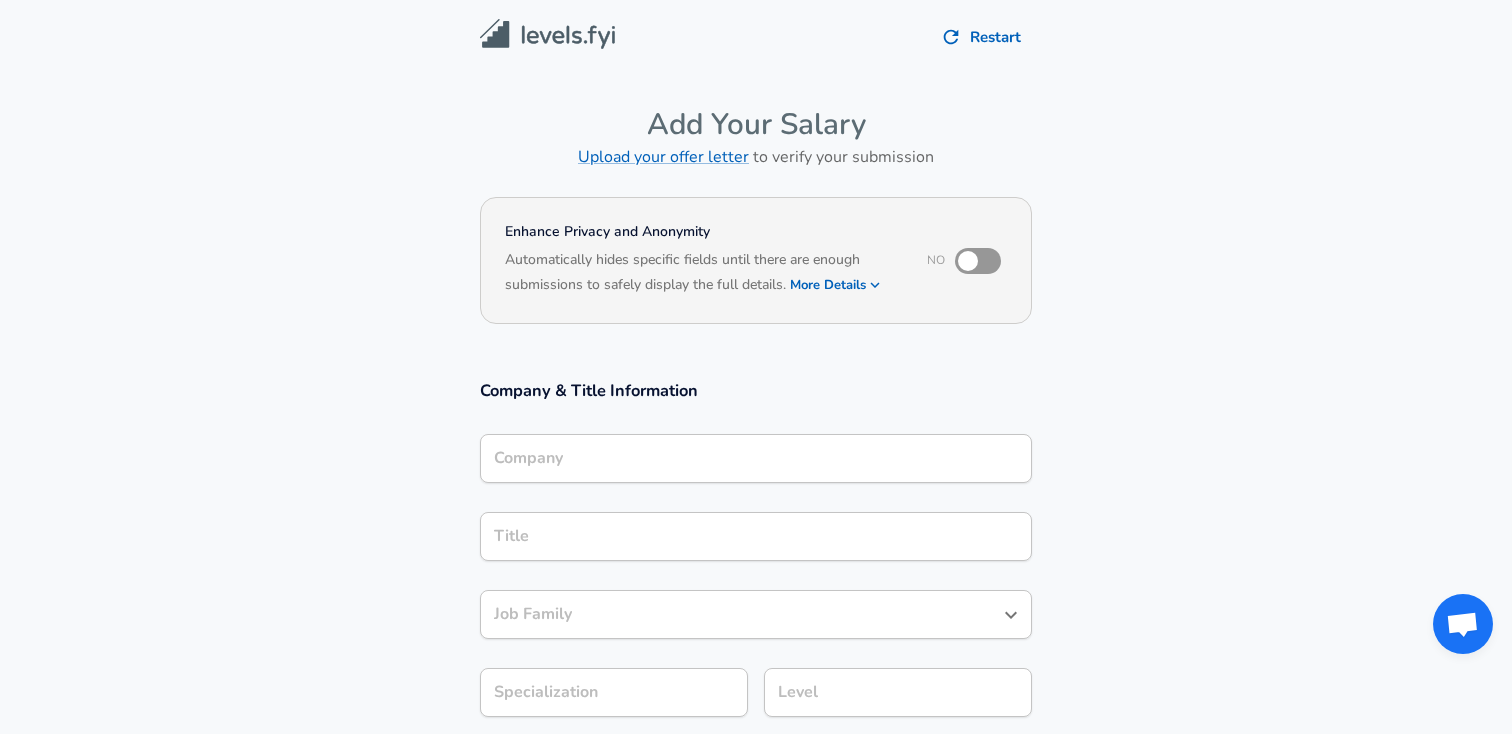 click on "Company" at bounding box center [756, 458] 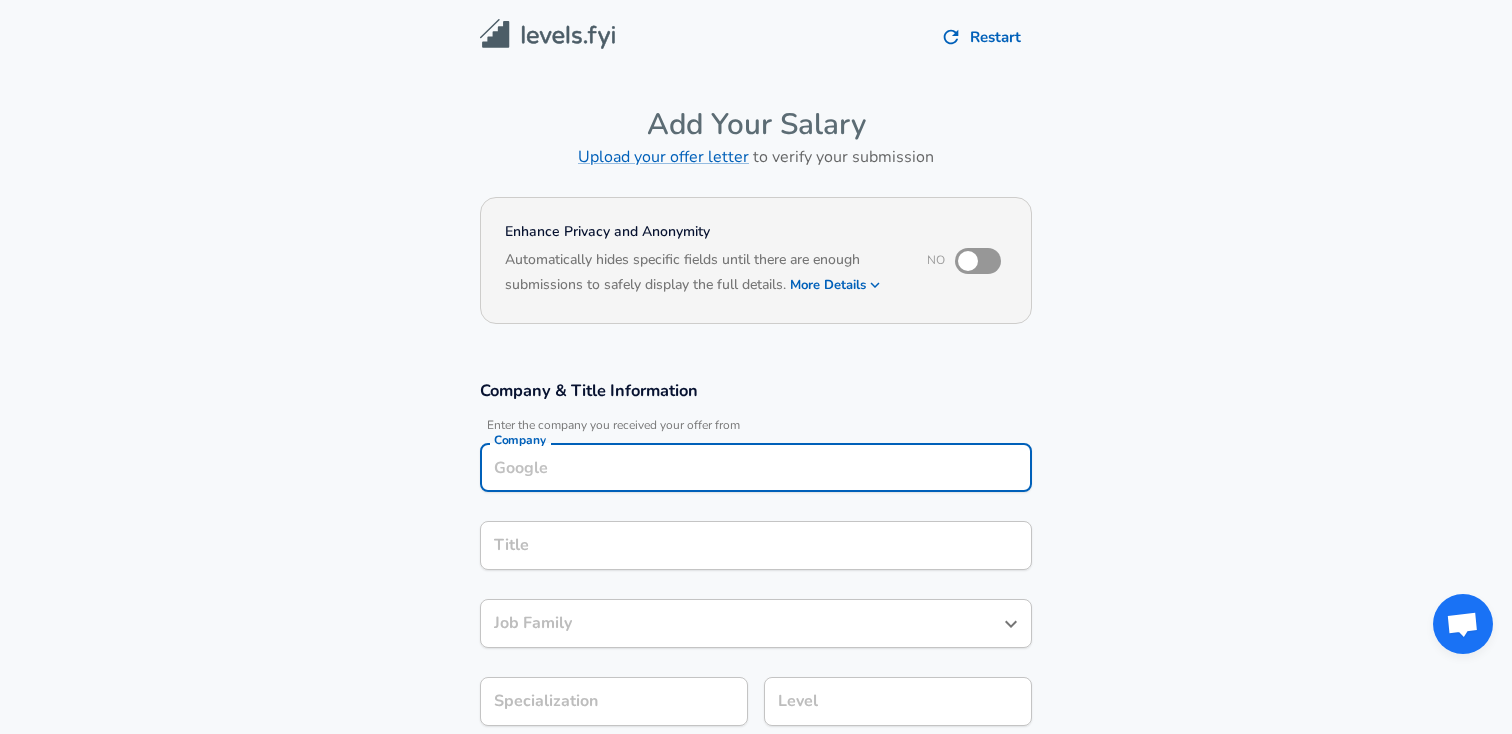 scroll, scrollTop: 20, scrollLeft: 0, axis: vertical 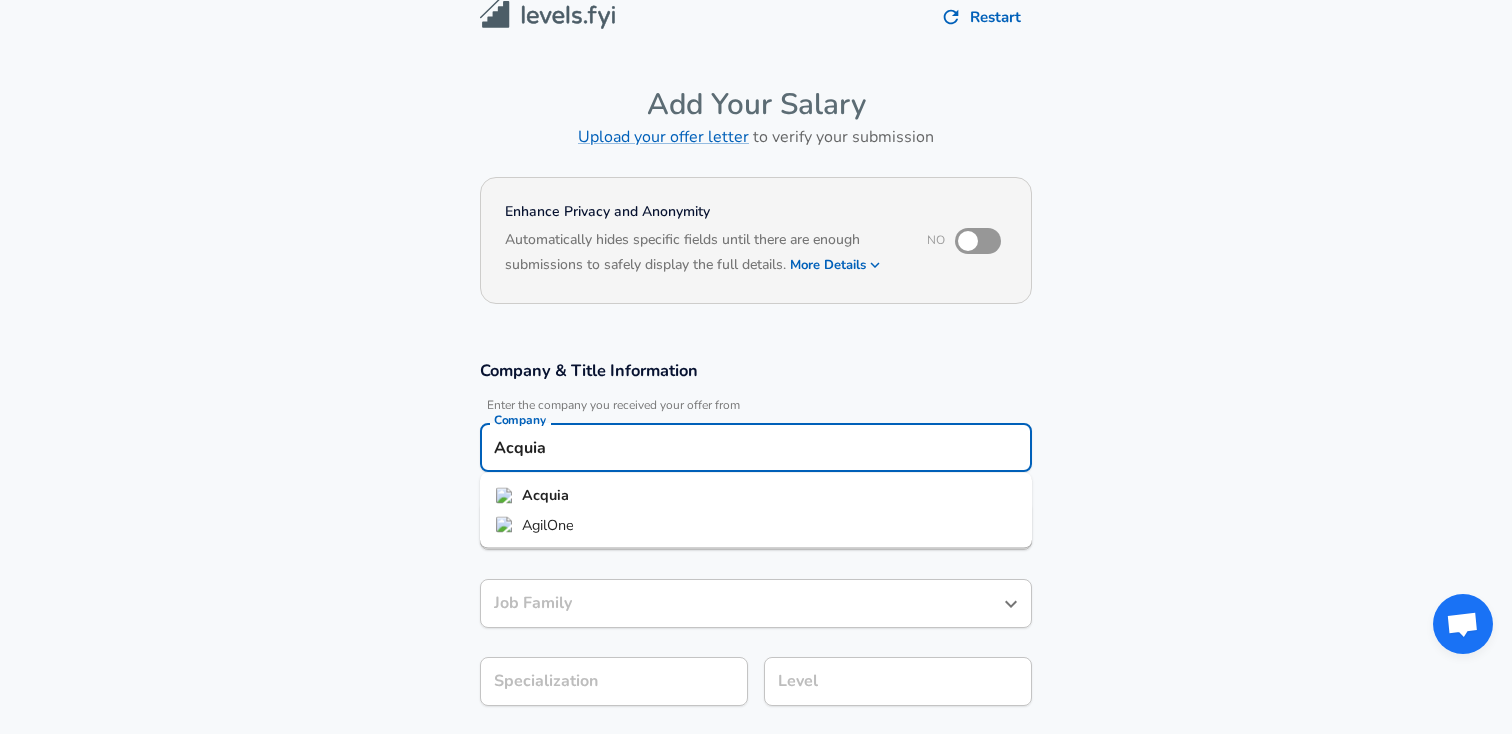 click on "Acquia" at bounding box center (756, 496) 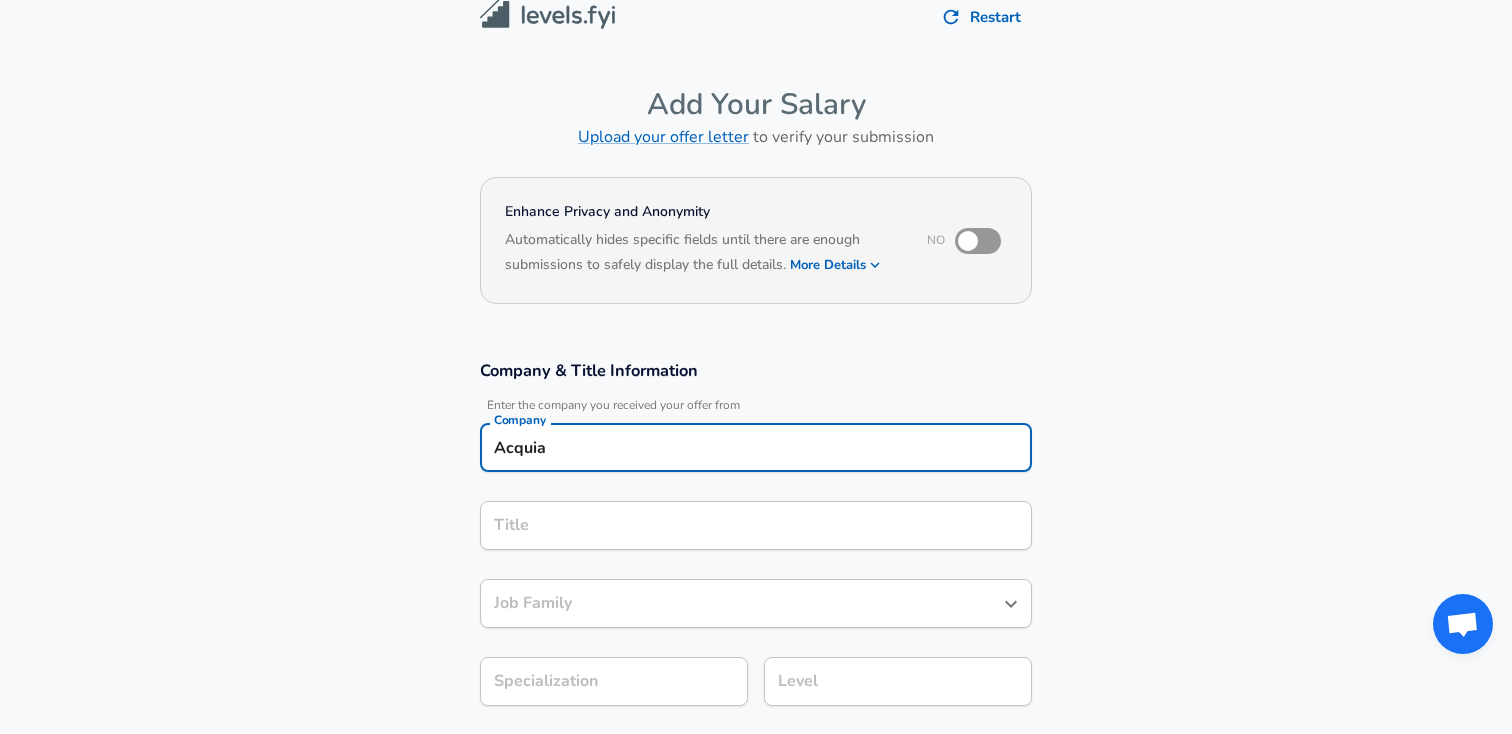 type on "Acquia" 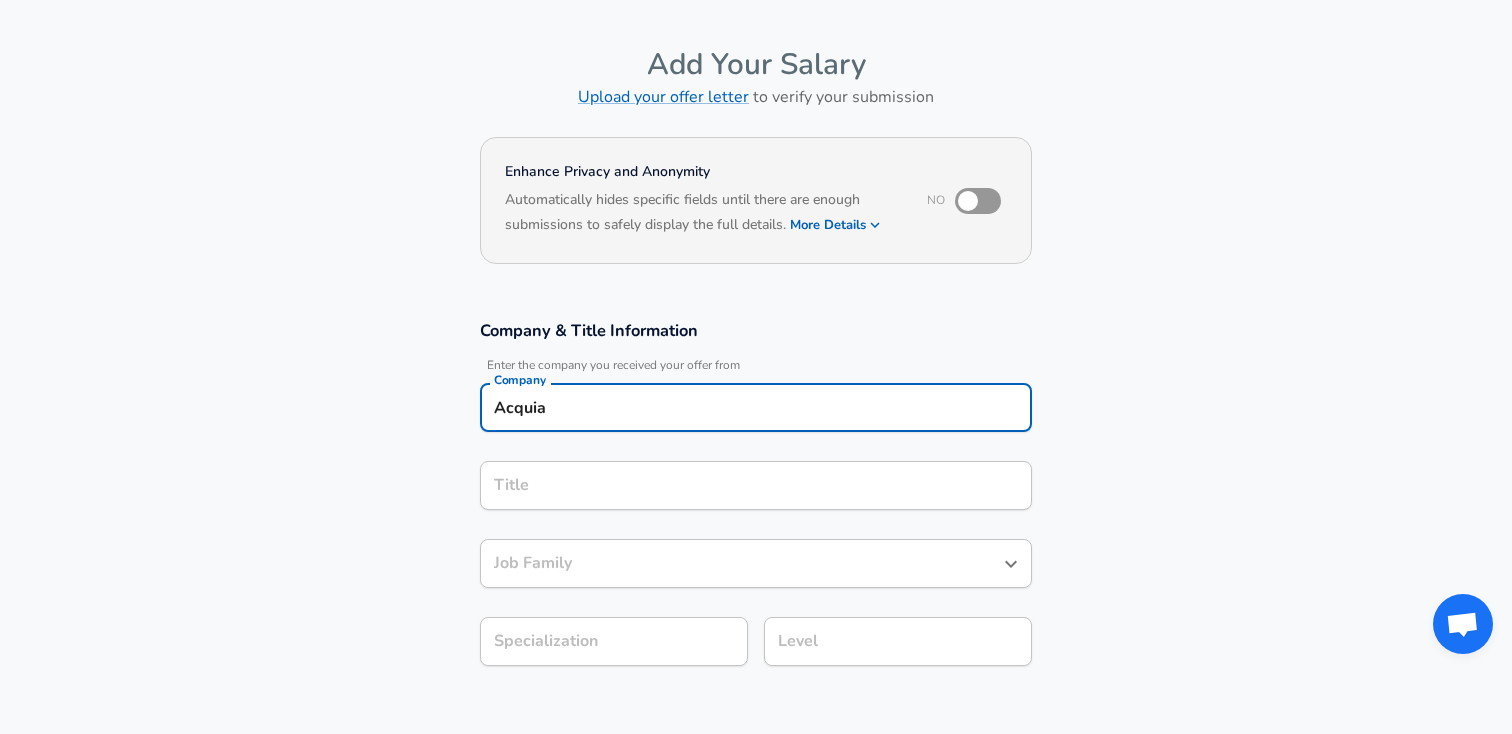 click on "Title" at bounding box center (756, 485) 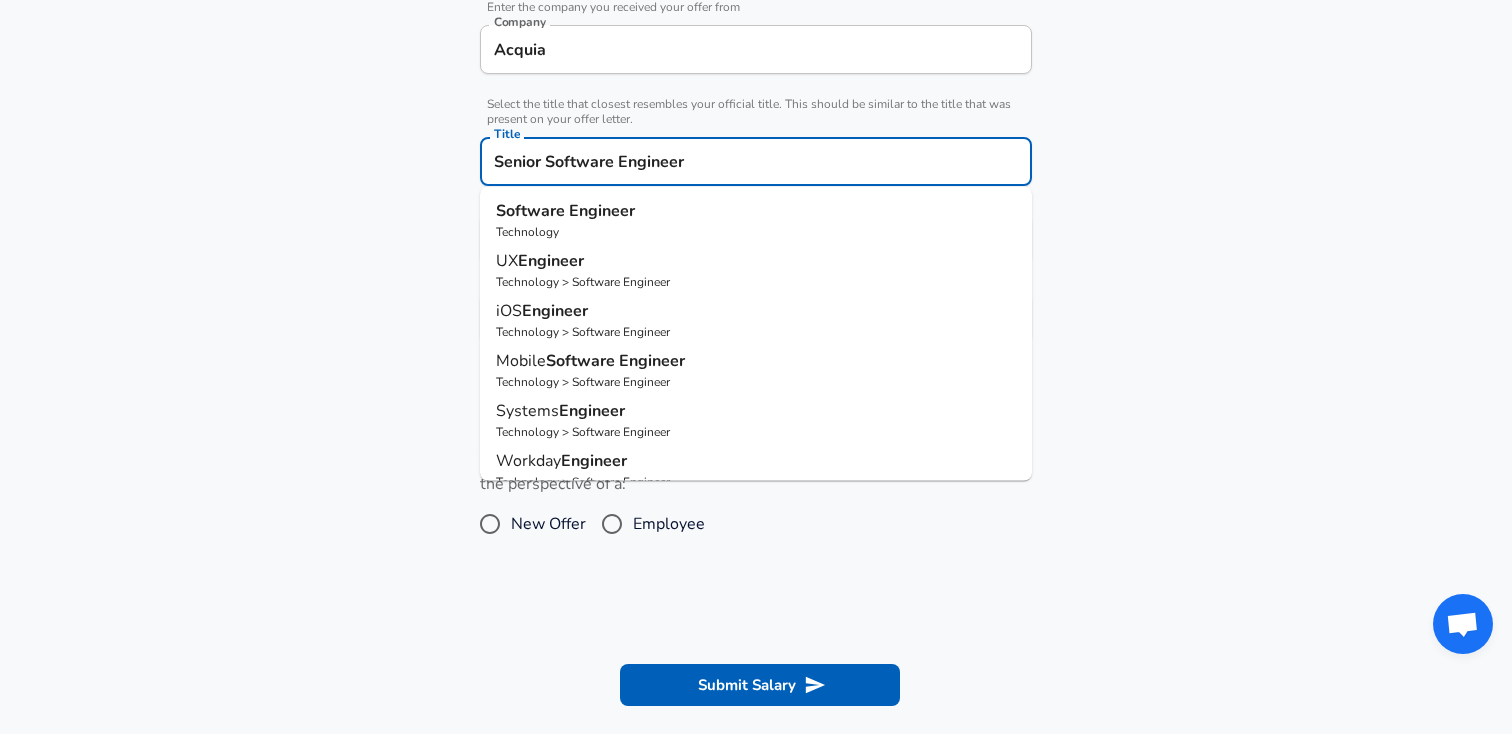 scroll, scrollTop: 389, scrollLeft: 0, axis: vertical 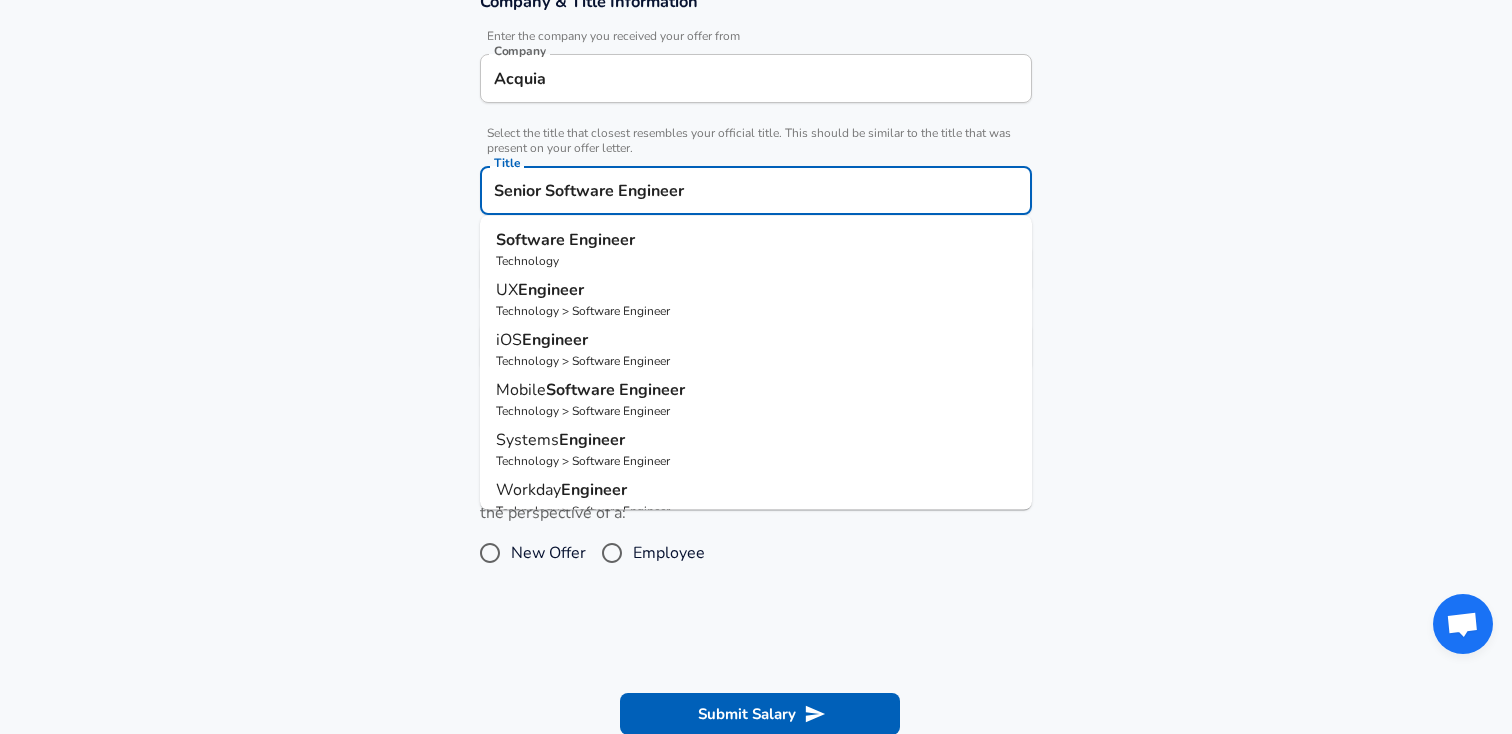 click on "Company & Title Information   Enter the company you received your offer from Company Acquia Company   Select the title that closest resembles your official title. This should be similar to the title that was present on your offer letter. Title Senior Software Engineer Title Software     Engineer Technology UX  Engineer Technology > Software Engineer iOS  Engineer Technology > Software Engineer Mobile  Software     Engineer Technology > Software Engineer Systems  Engineer Technology > Software Engineer Workday  Engineer Technology > Software Engineer Android  Engineer Technology > Software Engineer Backend  Software     Engineer Technology > Software Engineer Frontend  Software     Engineer Technology > Software Engineer Analytics  Engineer Technology > Software Engineer Job Family Job Family Specialization Specialization Level Level" at bounding box center (756, 191) 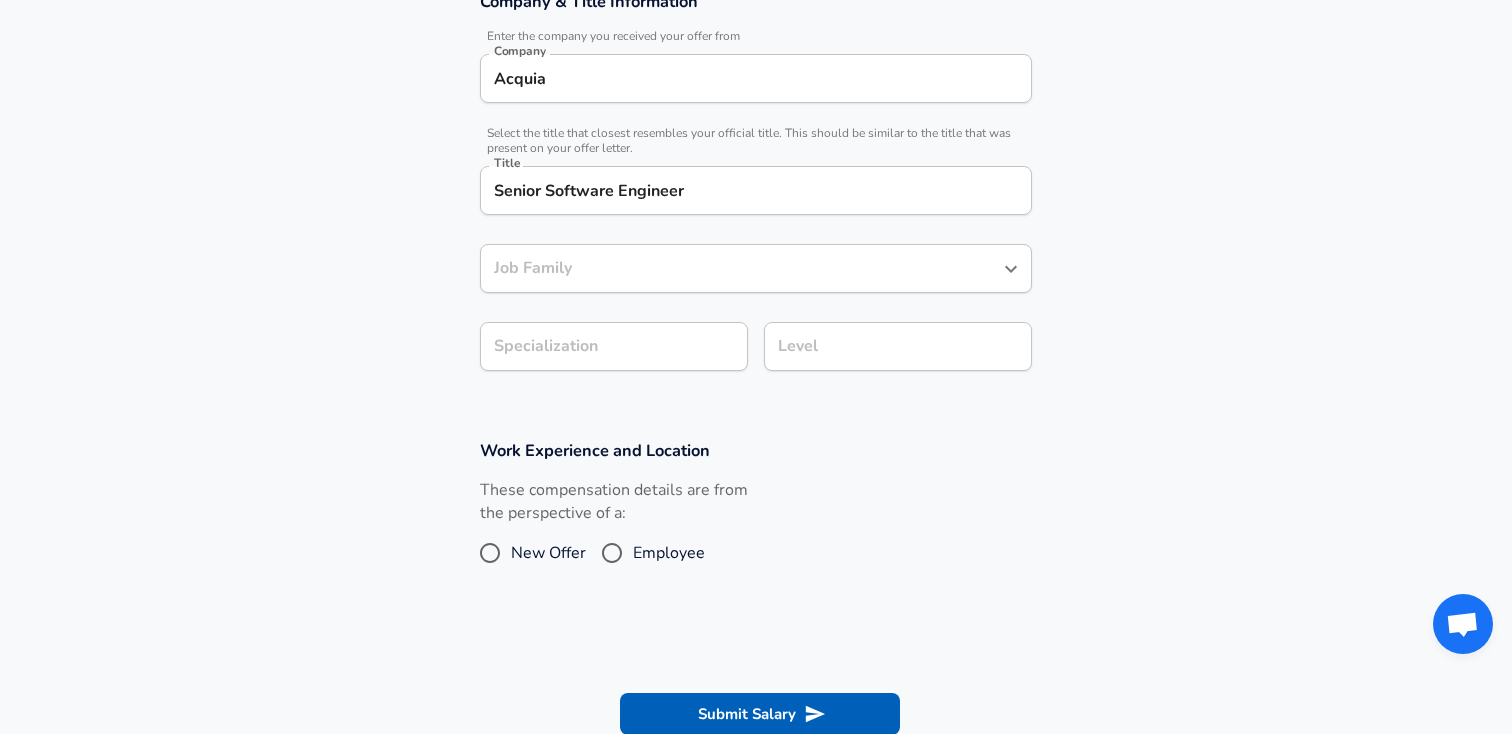 click on "Senior Software Engineer" at bounding box center [756, 190] 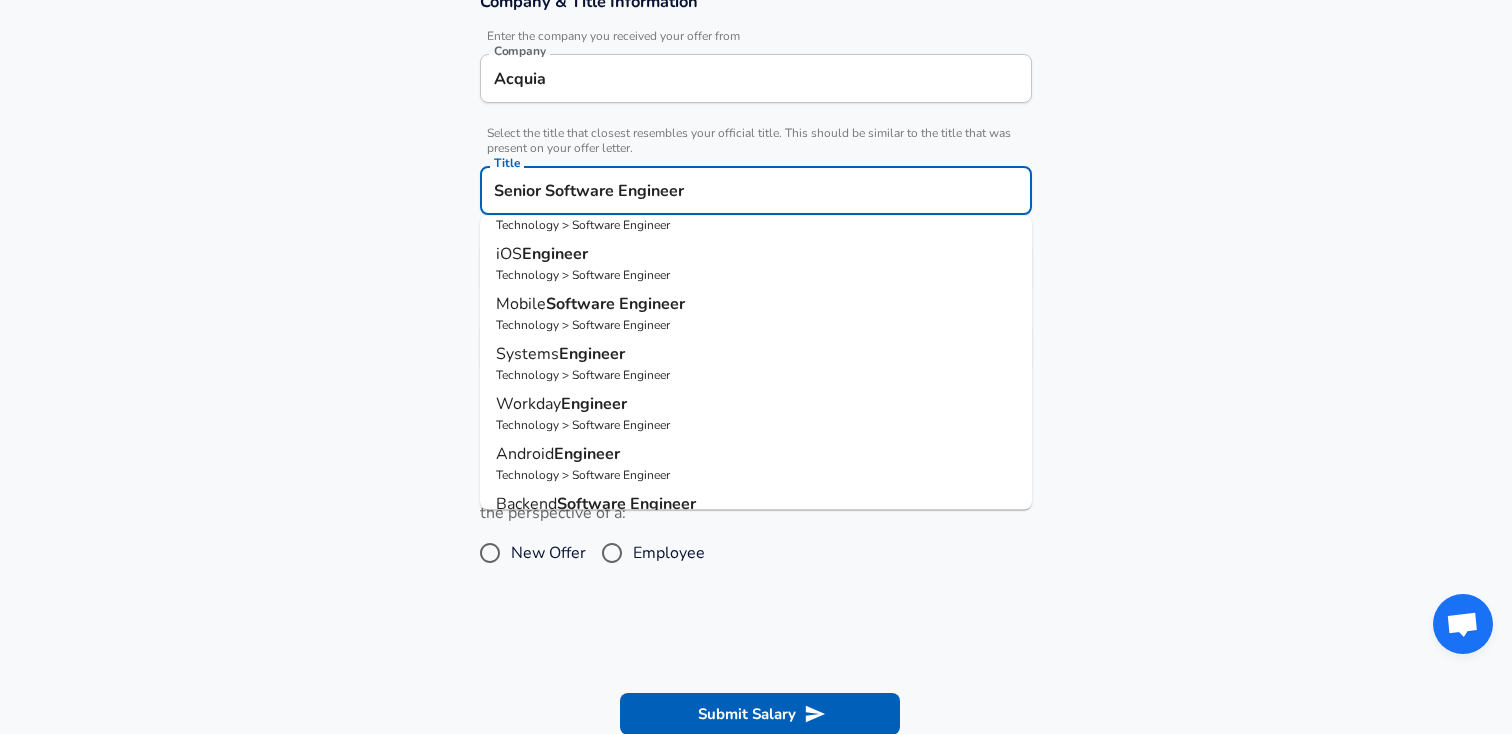 scroll, scrollTop: 222, scrollLeft: 0, axis: vertical 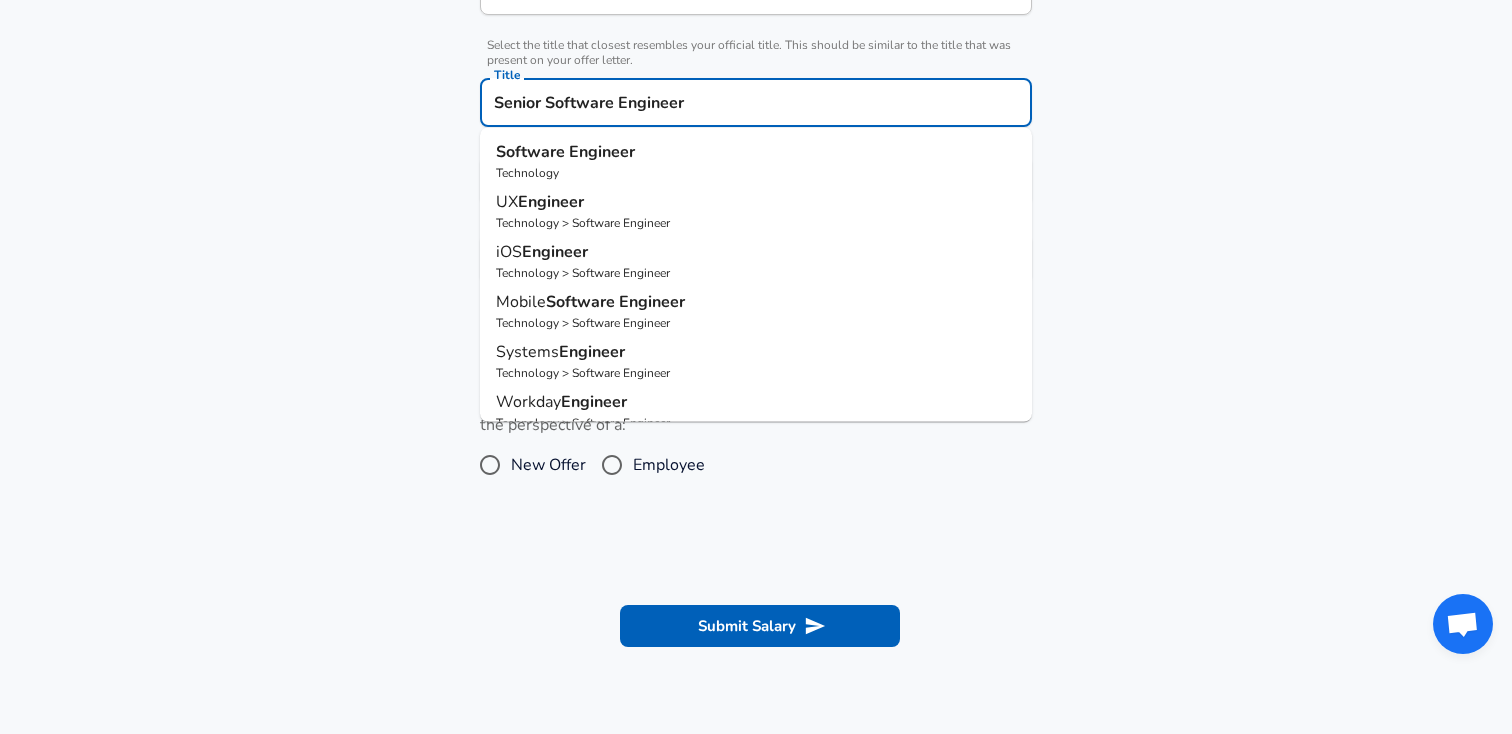 click on "Software     Engineer" at bounding box center (756, 152) 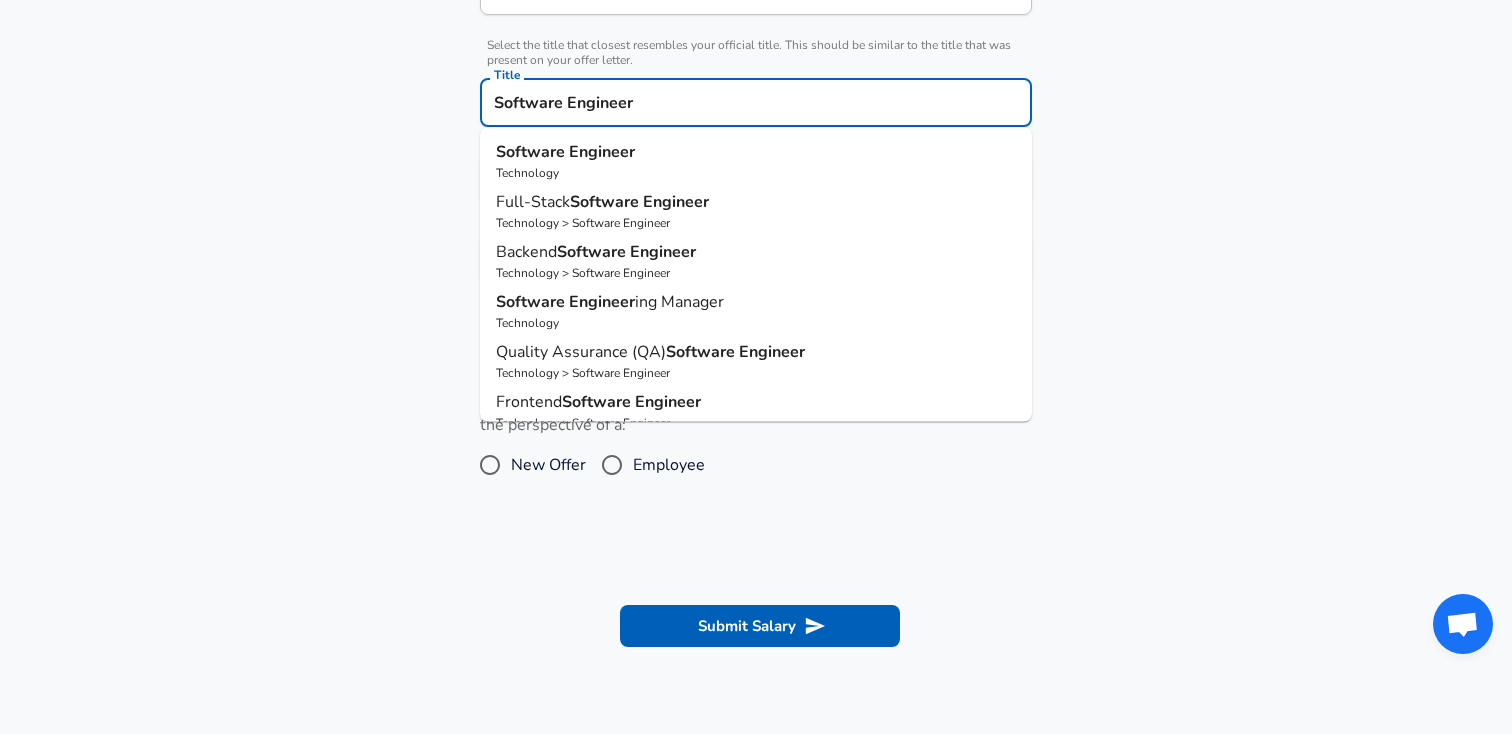 click on "Software Engineer" at bounding box center (756, 102) 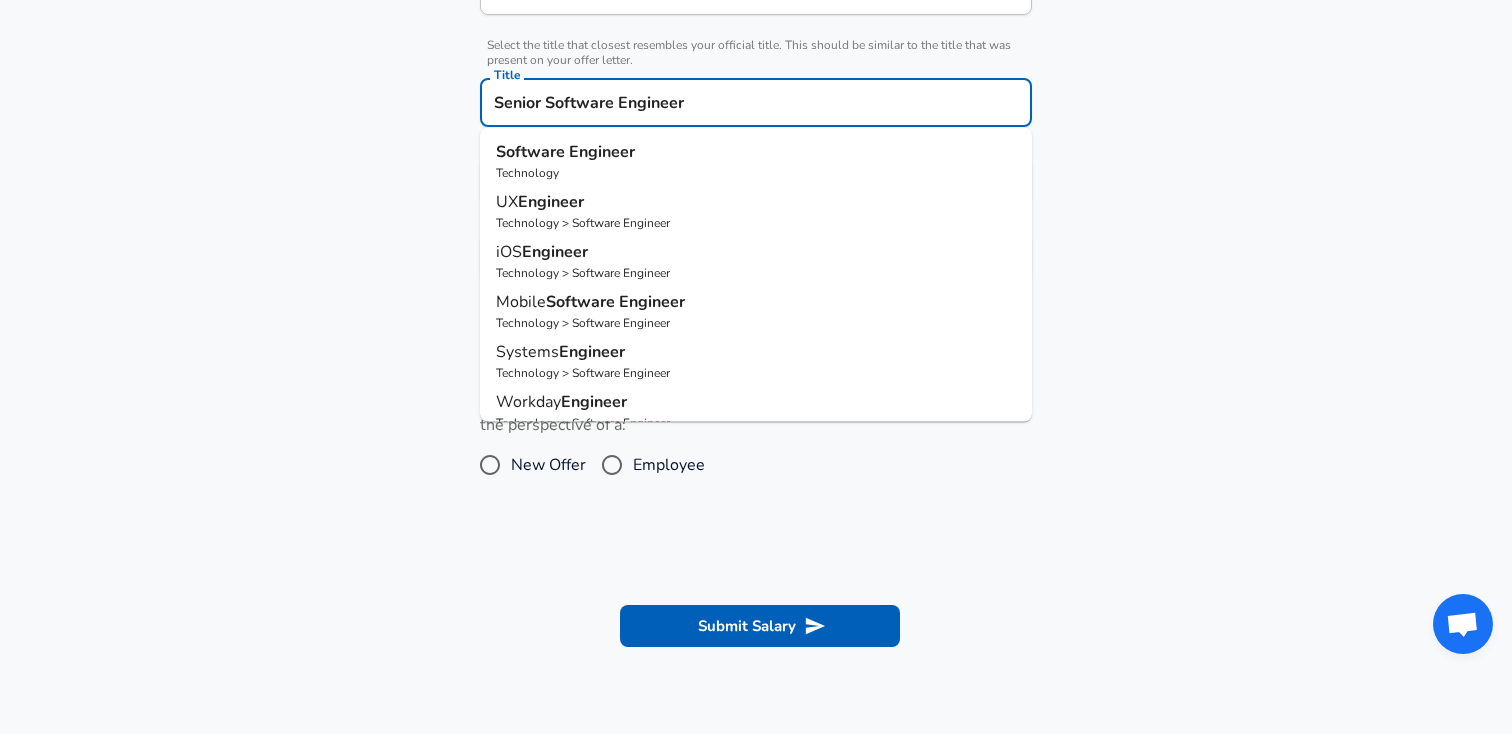 type on "Senior Software Engineer" 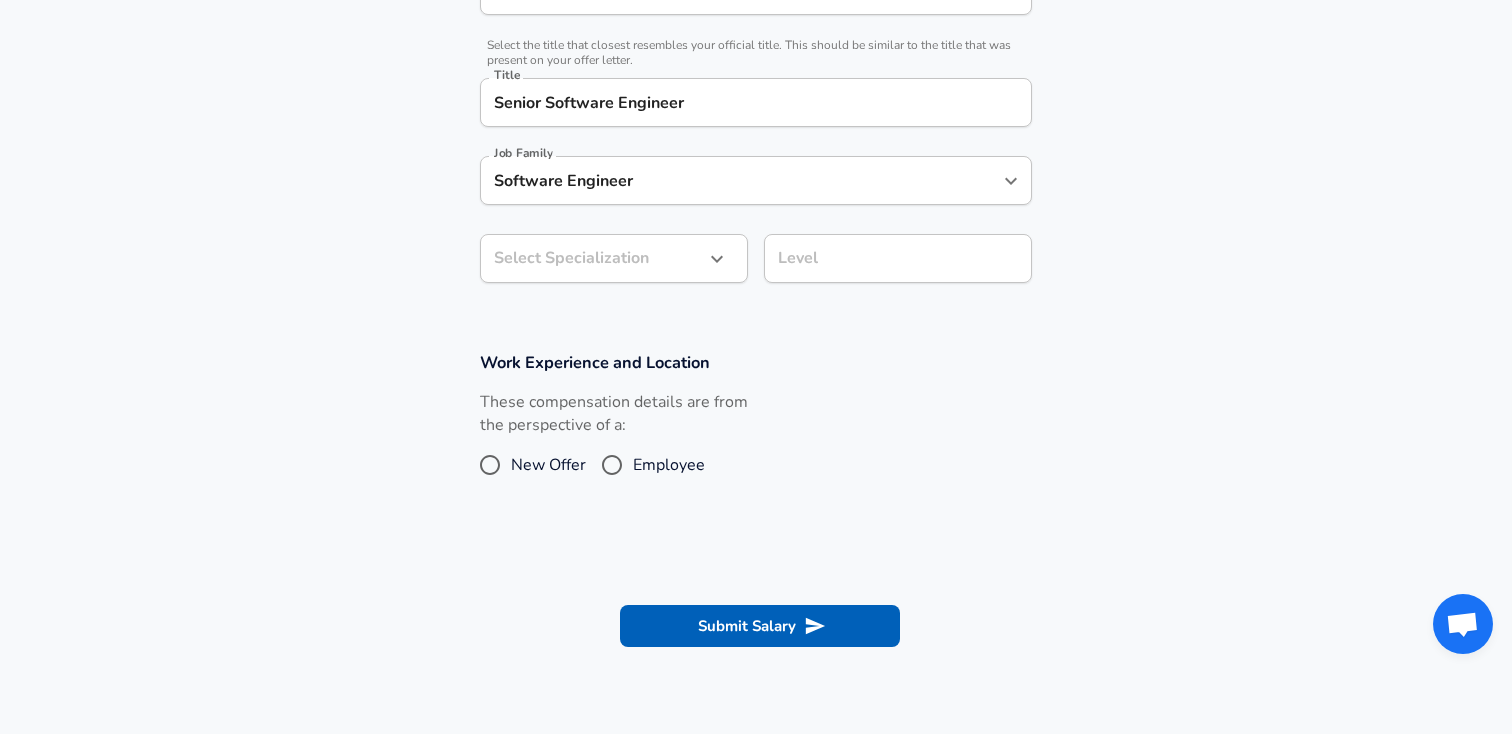 click on "Company & Title Information   Enter the company you received your offer from Company Acquia Company   Select the title that closest resembles your official title. This should be similar to the title that was present on your offer letter. Title Senior Software Engineer Title Job Family Software Engineer Job Family Select Specialization ​ Select Specialization Level Level" at bounding box center (756, 103) 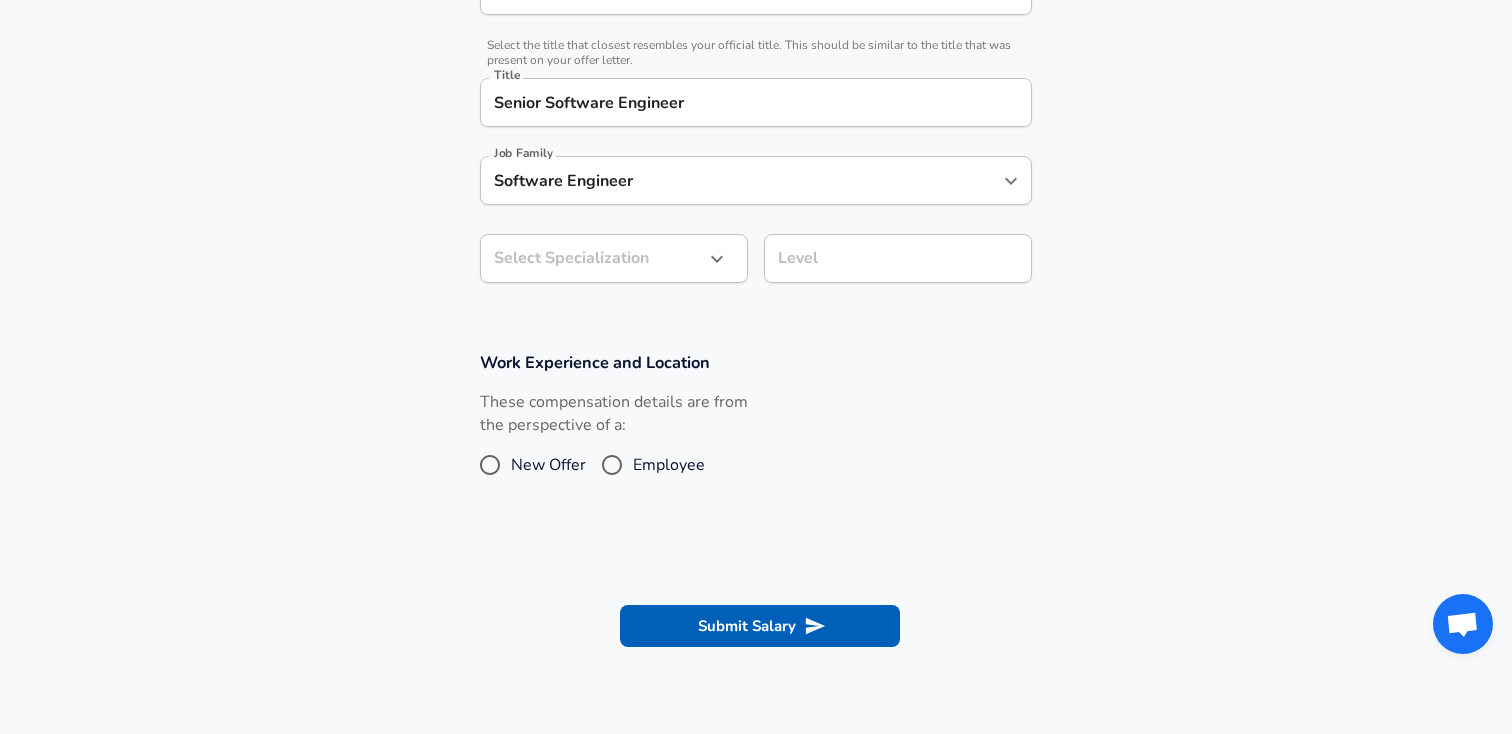 scroll, scrollTop: 517, scrollLeft: 0, axis: vertical 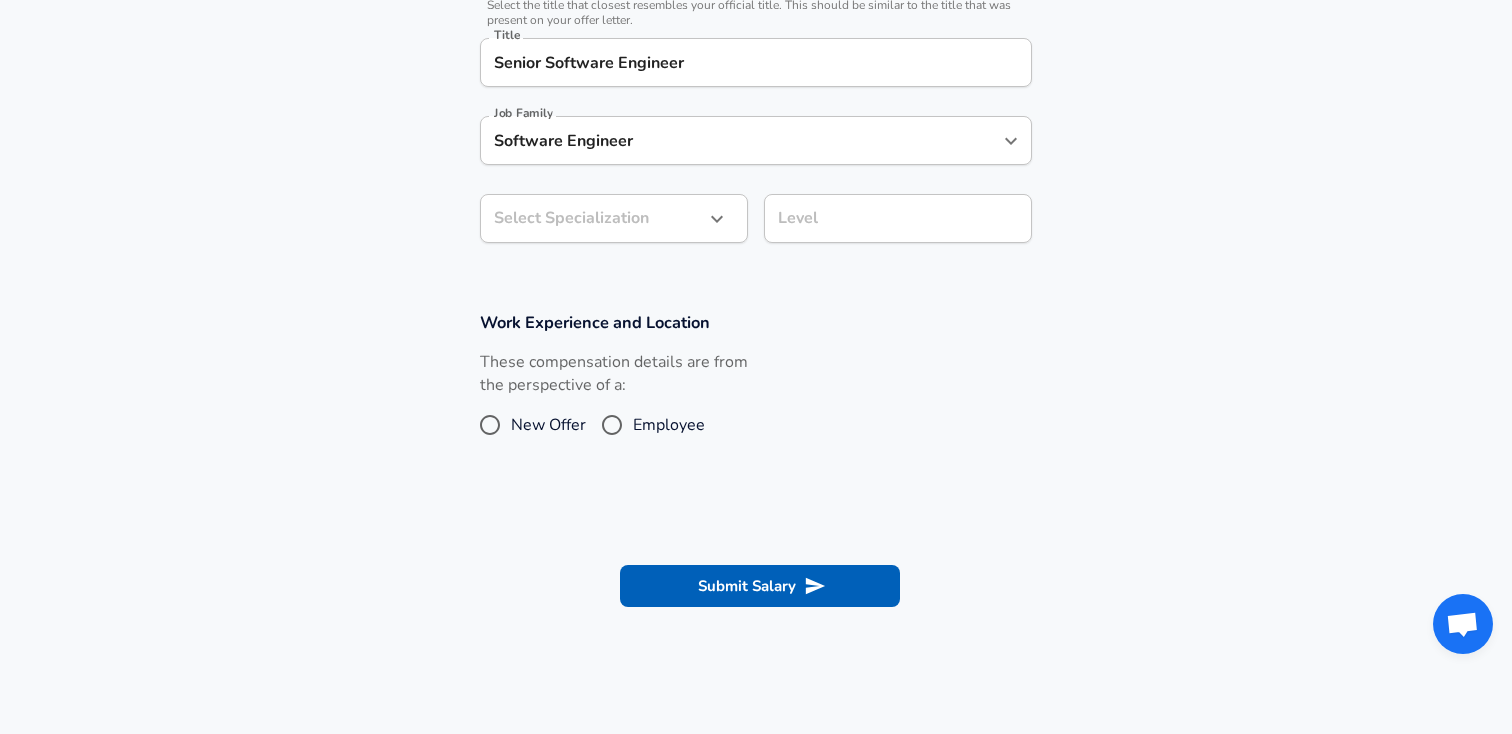 click on "Software Engineer Job Family" at bounding box center [756, 140] 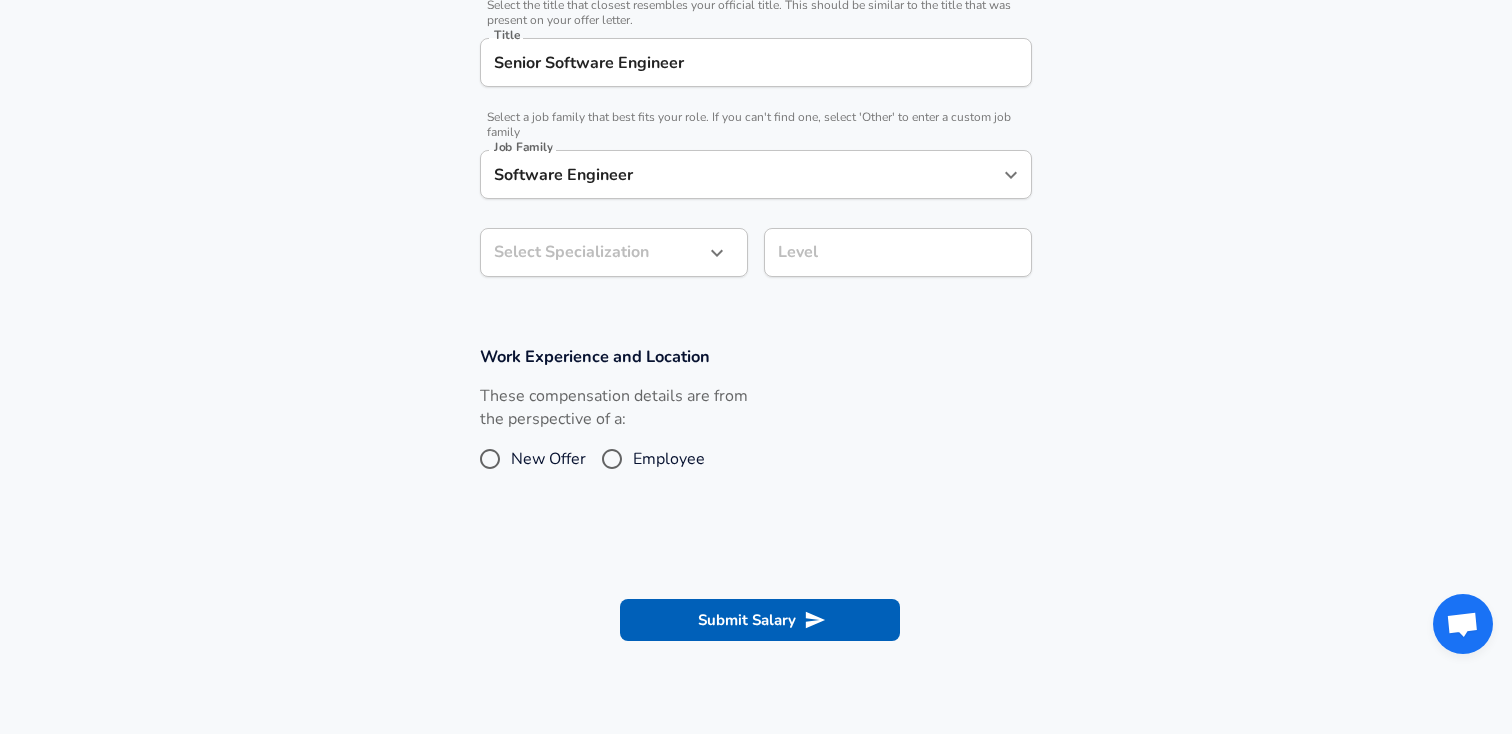 click on "Company & Title Information   Enter the company you received your offer from Company Acquia Company   Select the title that closest resembles your official title. This should be similar to the title that was present on your offer letter. Title Senior Software Engineer Title   Select a job family that best fits your role. If you can't find one, select 'Other' to enter a custom job family Job Family Software Engineer Job Family Select Specialization ​ Select Specialization Level Level" at bounding box center [756, 80] 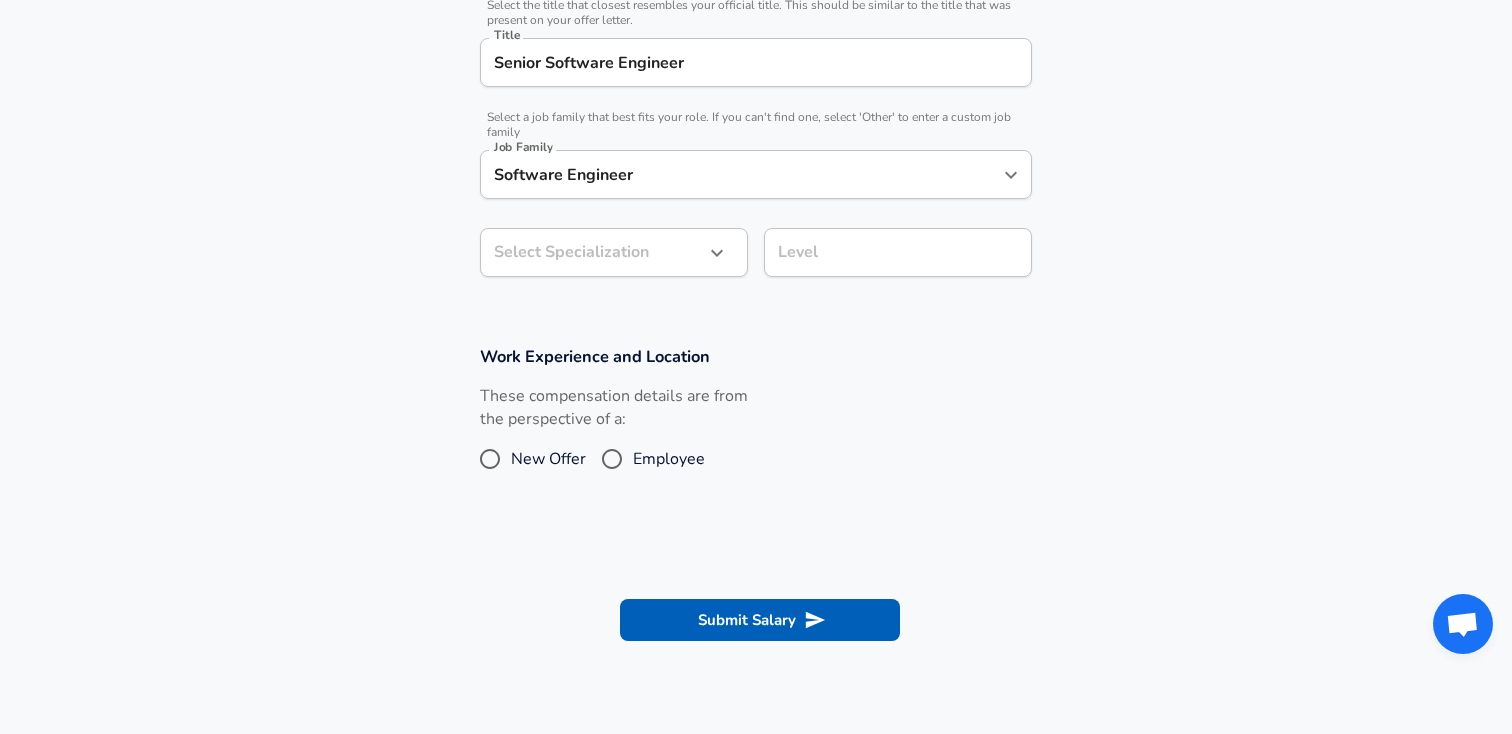 click on "Restart Add Your Salary Upload your offer letter   to verify your submission Enhance Privacy and Anonymity No Automatically hides specific fields until there are enough submissions to safely display the full details.   More Details Based on your submission and the data points that we have already collected, we will automatically hide and anonymize specific fields if there aren't enough data points to remain sufficiently anonymous. Company & Title Information   Enter the company you received your offer from Company Acquia Company   Select the title that closest resembles your official title. This should be similar to the title that was present on your offer letter. Title Senior Software Engineer Title   Select a job family that best fits your role. If you can't find one, select 'Other' to enter a custom job family Job Family Software Engineer Job Family Select Specialization ​ Select Specialization Level Level Work Experience and Location These compensation details are from the perspective of a: New Offer" at bounding box center (756, -150) 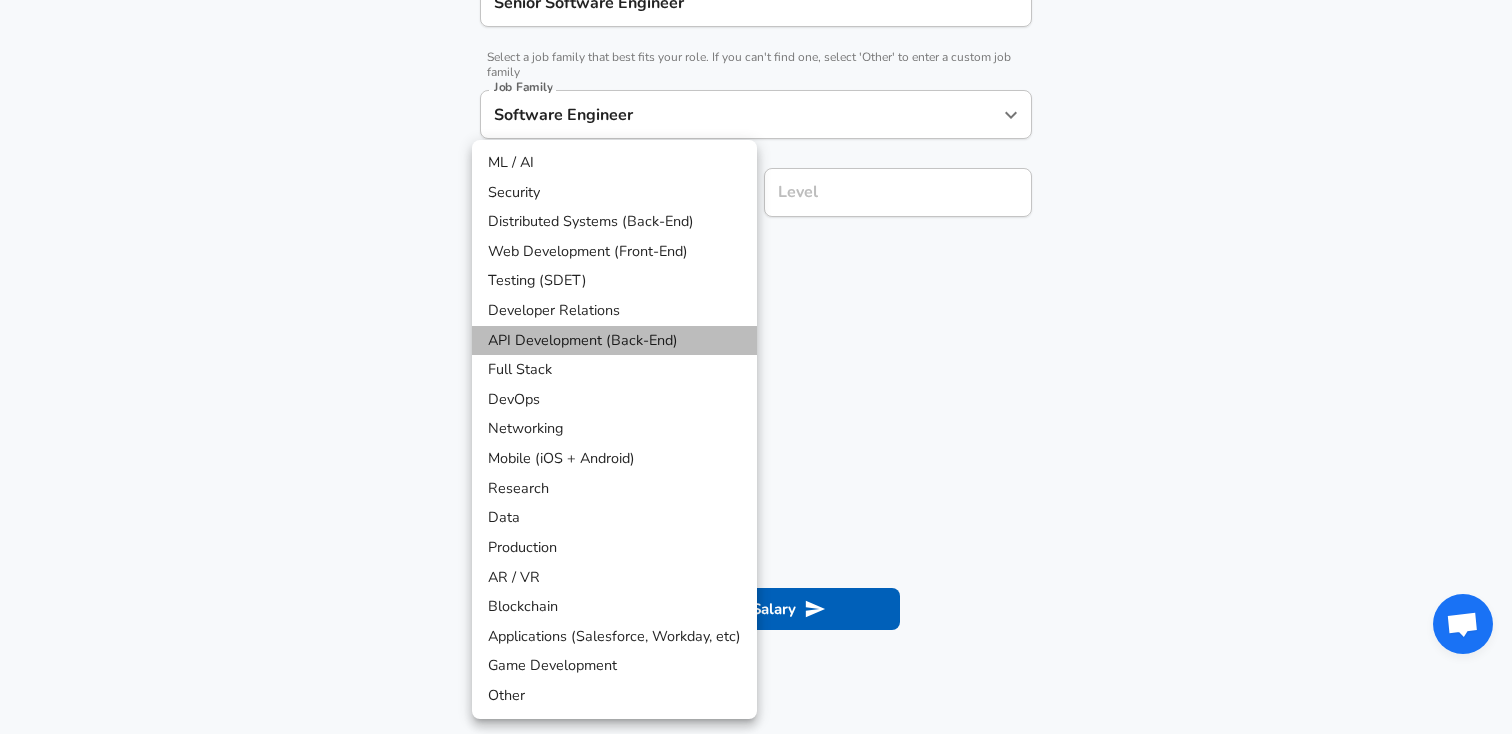 click on "API Development (Back-End)" at bounding box center (614, 341) 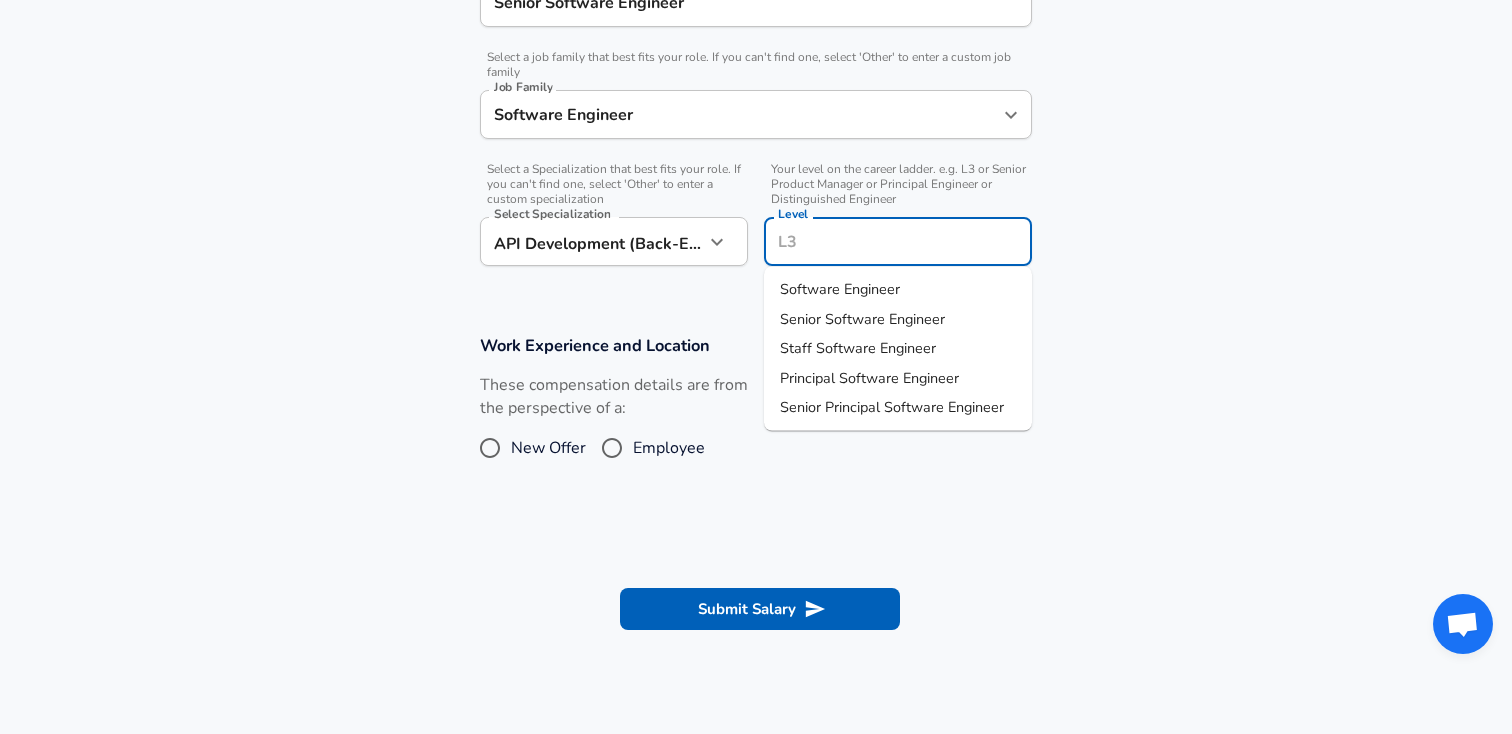 scroll, scrollTop: 617, scrollLeft: 0, axis: vertical 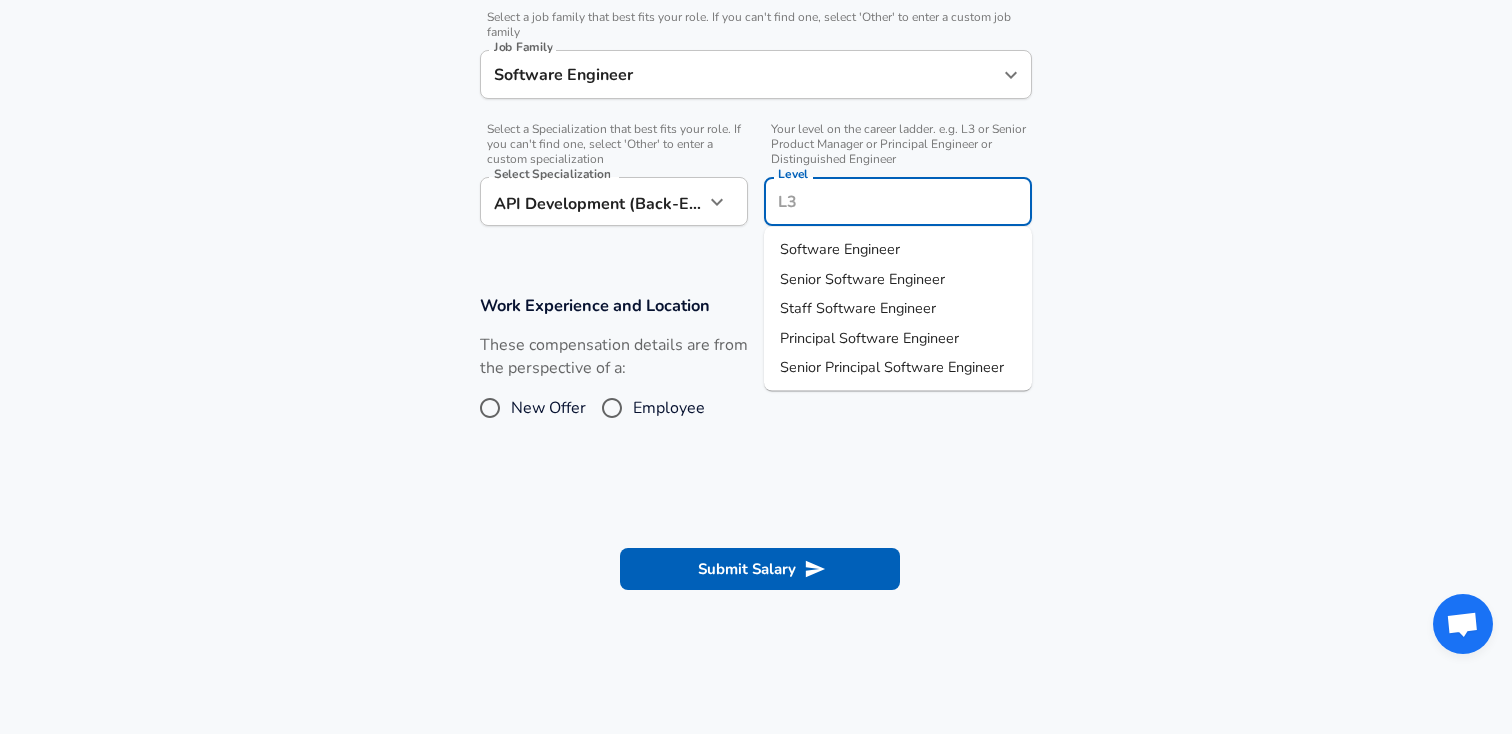 click on "Level" at bounding box center (898, 201) 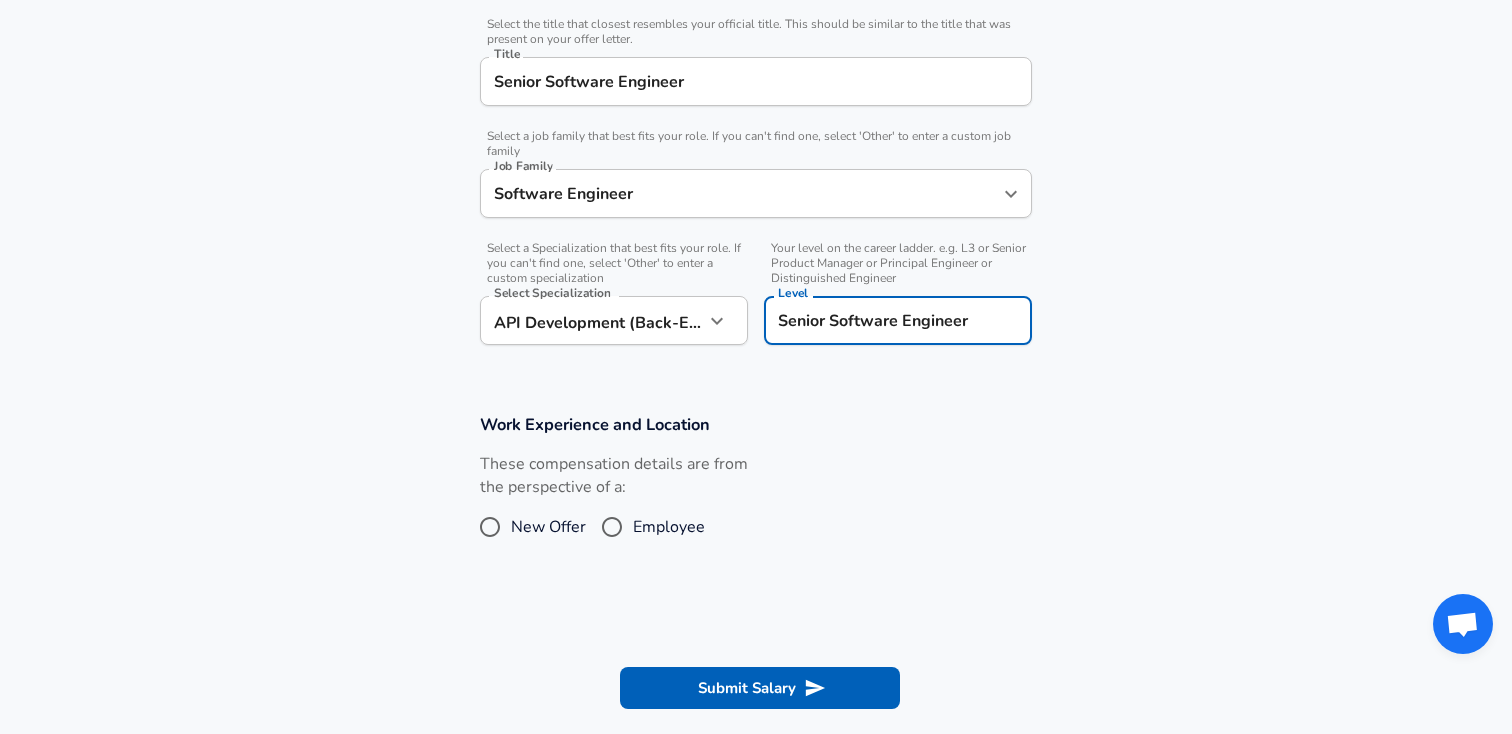 scroll, scrollTop: 437, scrollLeft: 0, axis: vertical 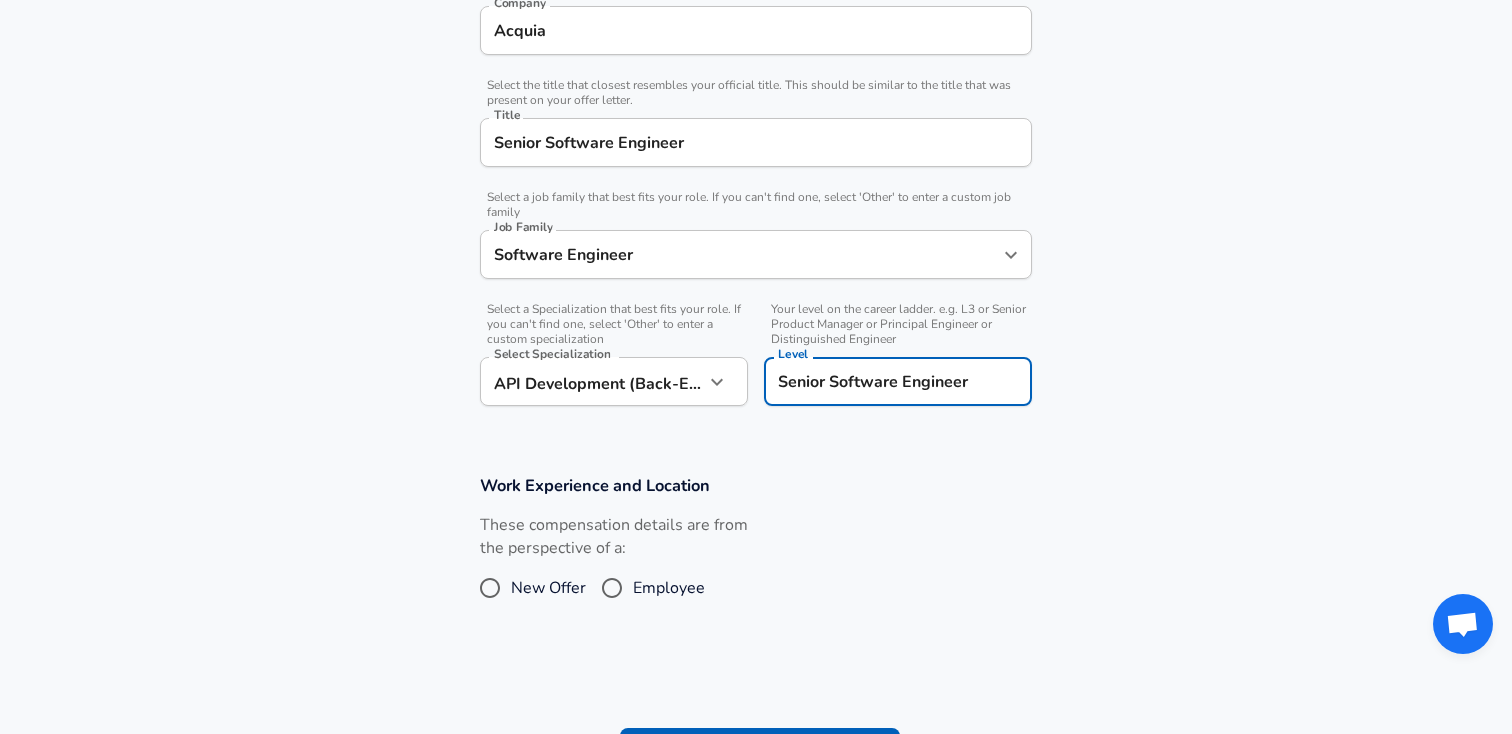 click on "Senior Software Engineer Title" at bounding box center [756, 142] 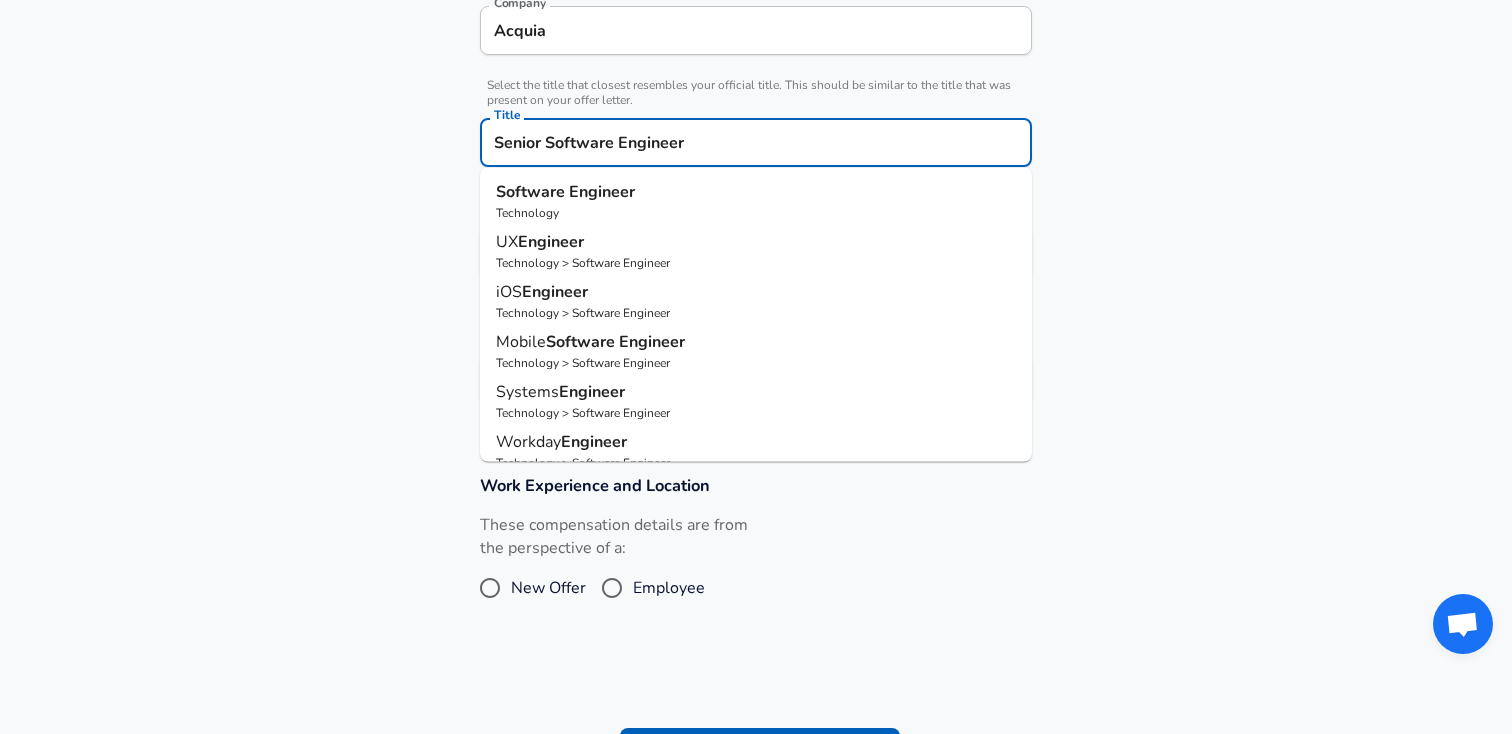 click on "Engineer" at bounding box center (602, 192) 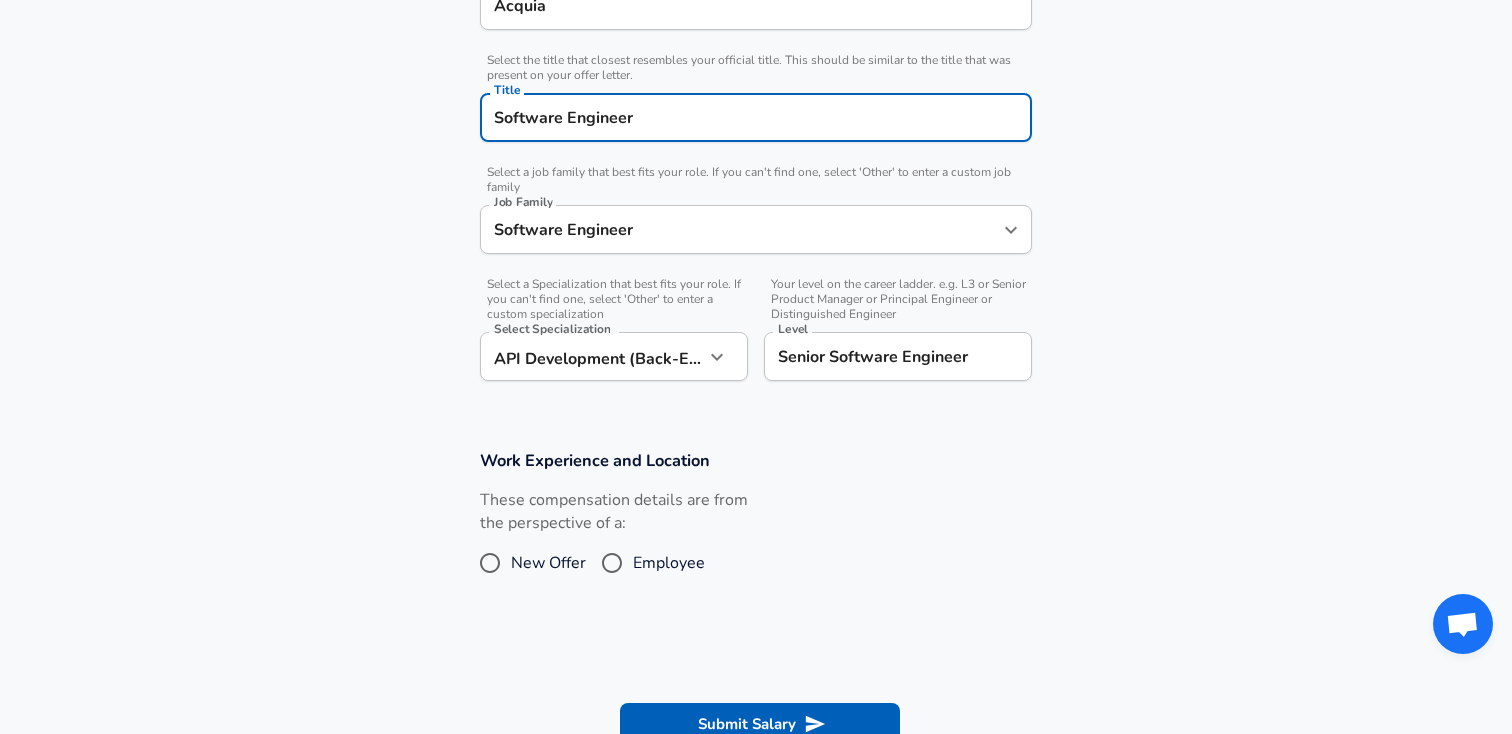 scroll, scrollTop: 473, scrollLeft: 0, axis: vertical 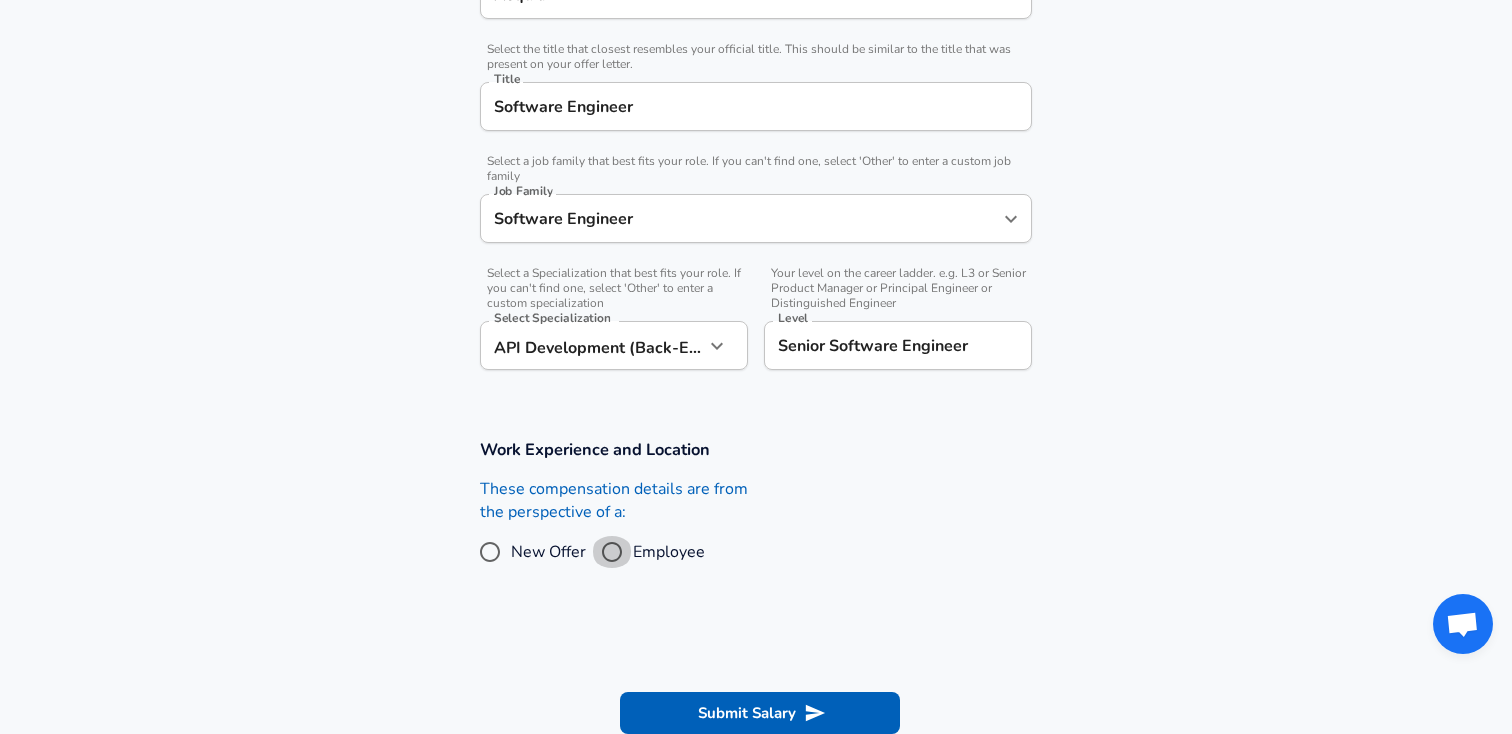 click on "Employee" at bounding box center [612, 552] 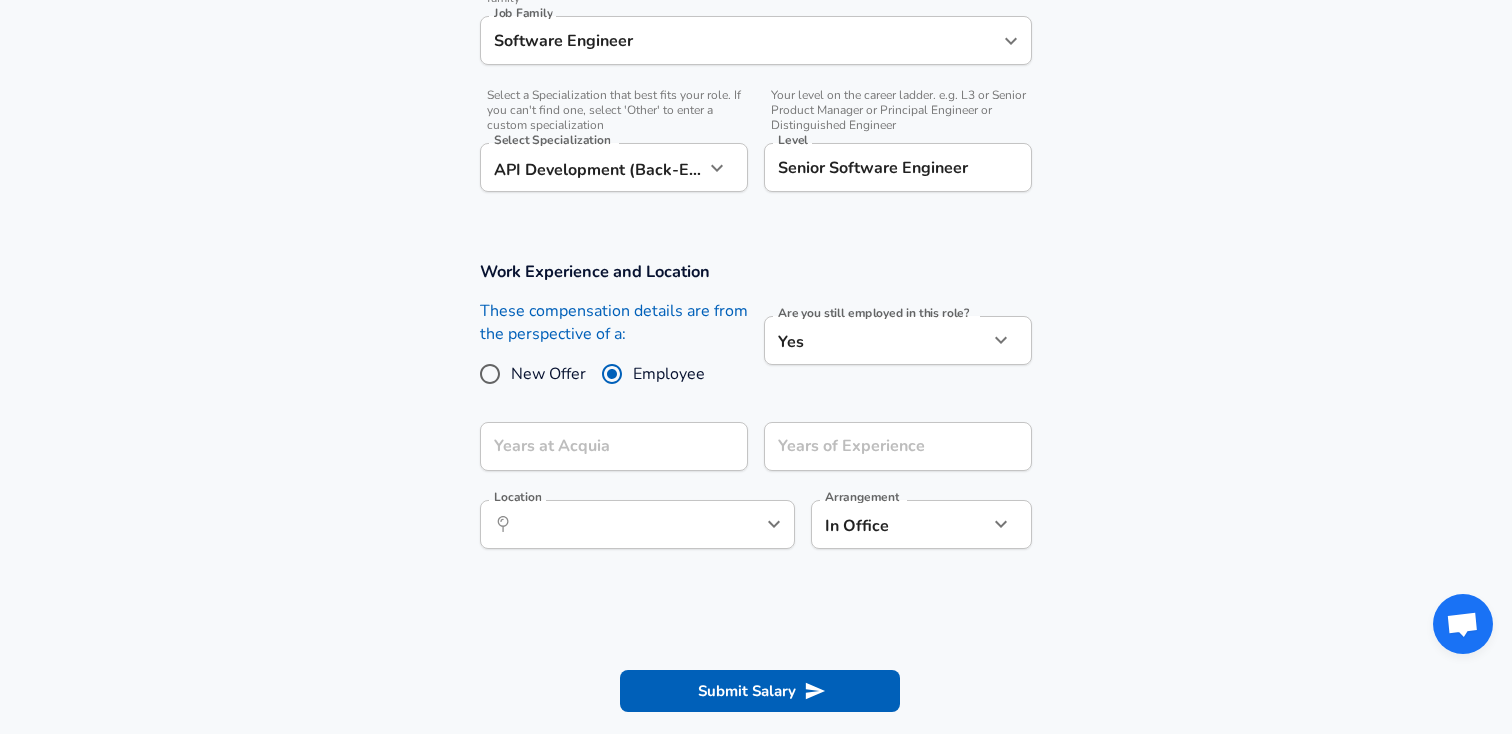scroll, scrollTop: 660, scrollLeft: 0, axis: vertical 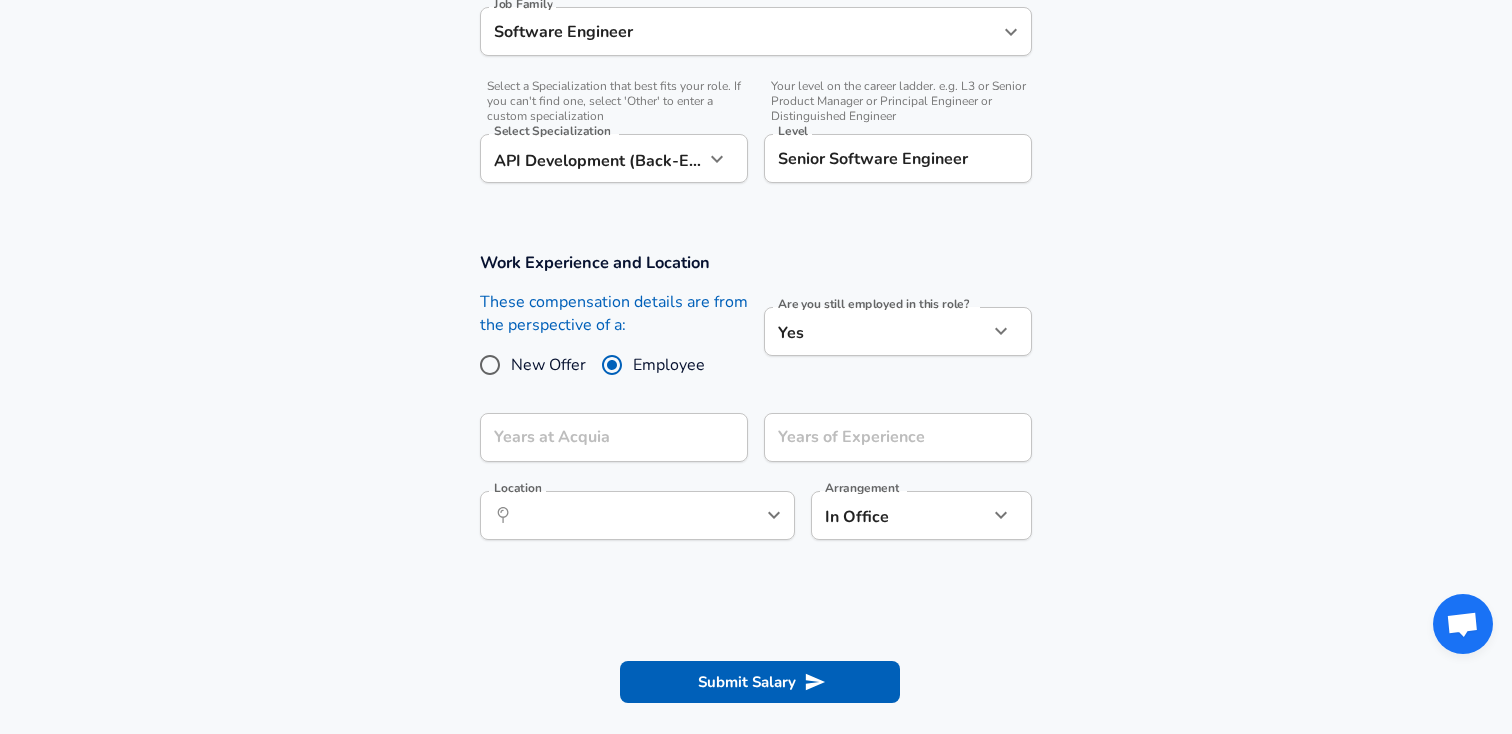click on "Restart Add Your Salary Upload your offer letter   to verify your submission Enhance Privacy and Anonymity No Automatically hides specific fields until there are enough submissions to safely display the full details.   More Details Based on your submission and the data points that we have already collected, we will automatically hide and anonymize specific fields if there aren't enough data points to remain sufficiently anonymous. Company & Title Information   Enter the company you received your offer from Company Acquia Company   Select the title that closest resembles your official title. This should be similar to the title that was present on your offer letter. Title Software Engineer Title   Select a job family that best fits your role. If you can't find one, select 'Other' to enter a custom job family Job Family Software Engineer Job Family   Select a Specialization that best fits your role. If you can't find one, select 'Other' to enter a custom specialization Select Specialization Select Specialization" at bounding box center [756, -293] 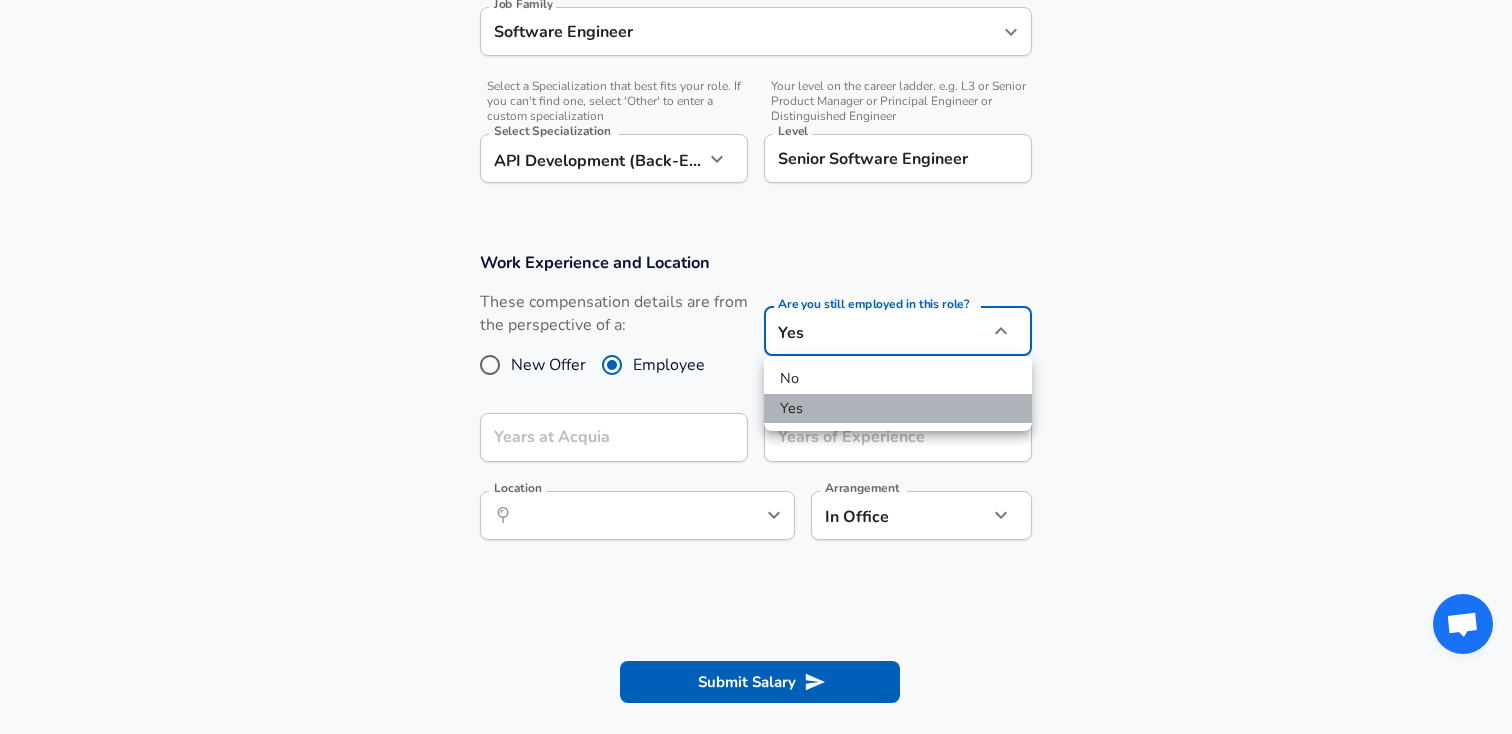 click on "Yes" at bounding box center [898, 409] 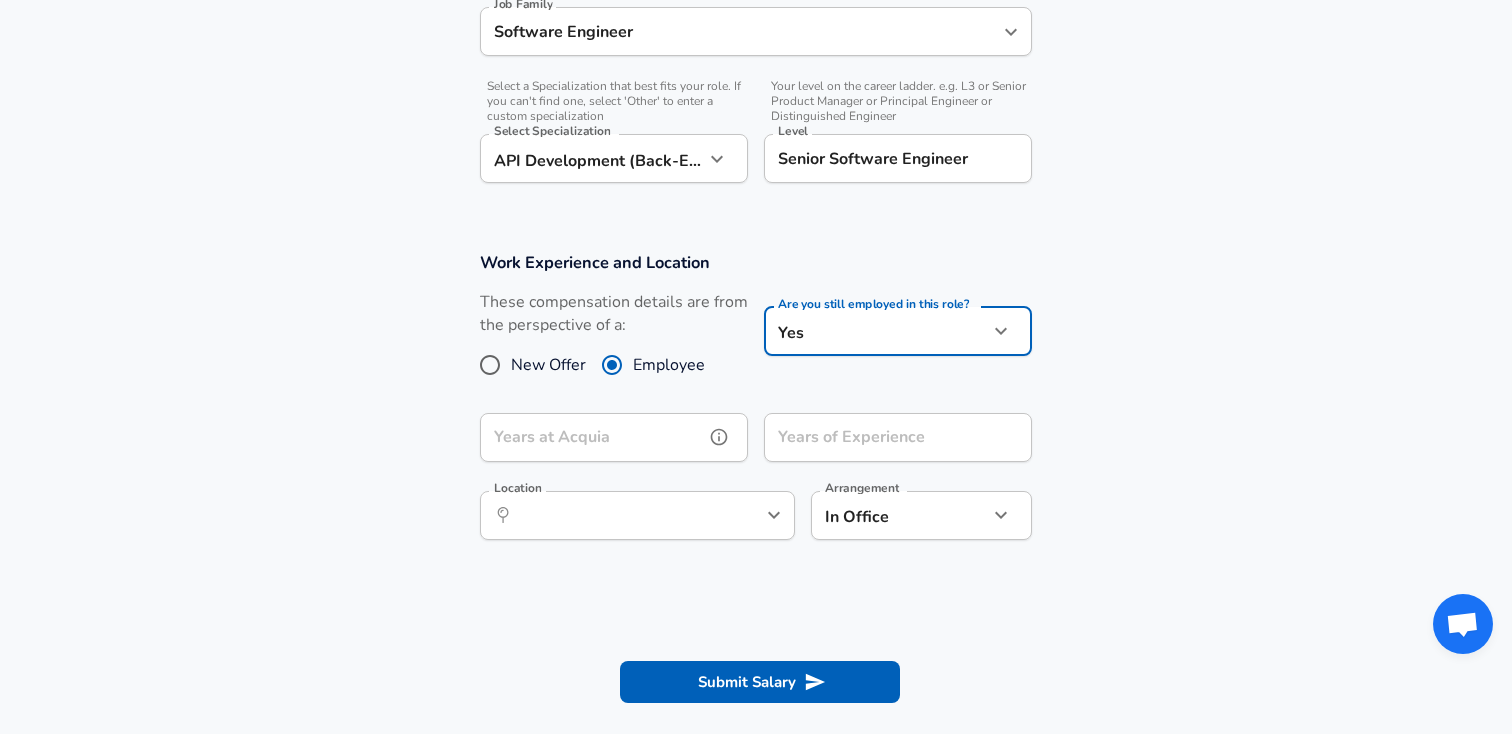 click on "Years at Acquia" at bounding box center [592, 437] 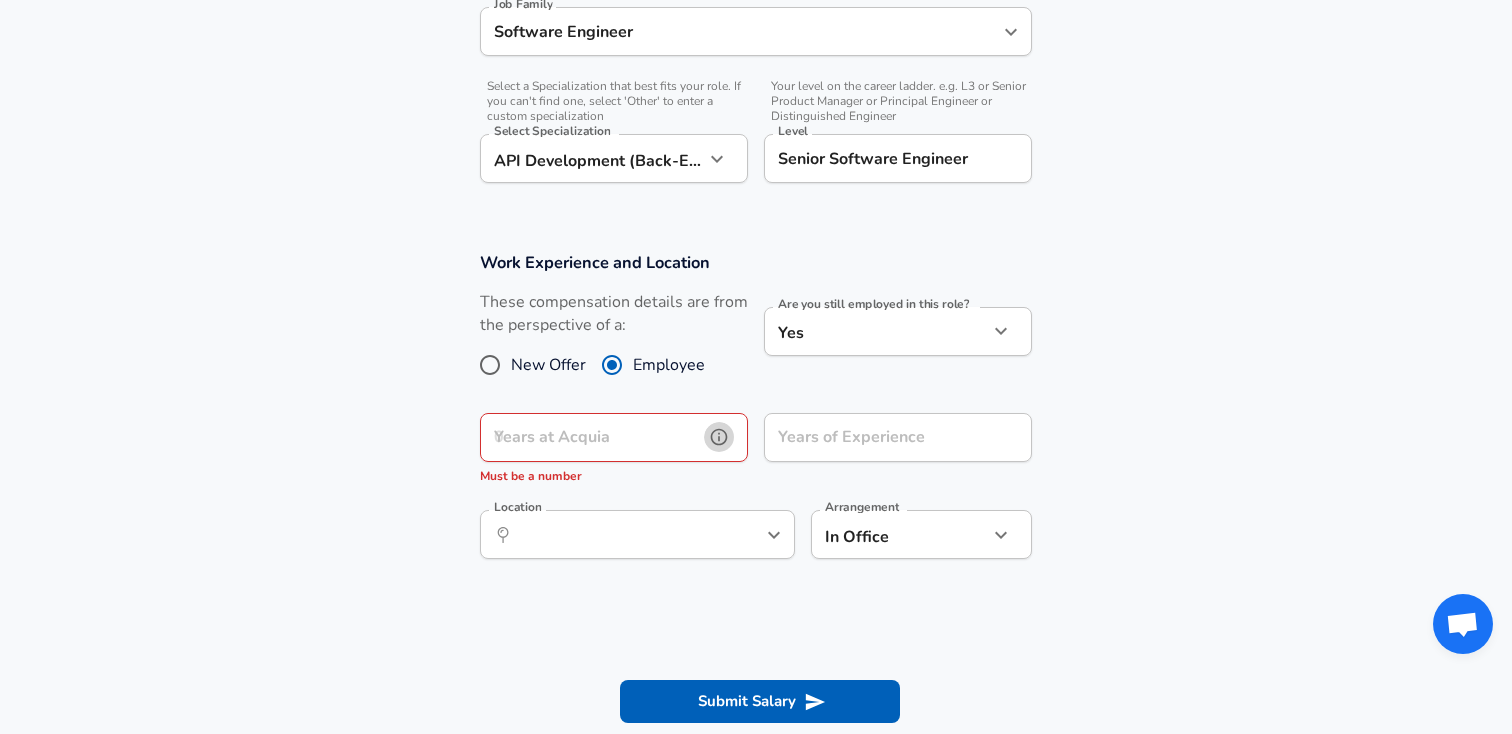 click 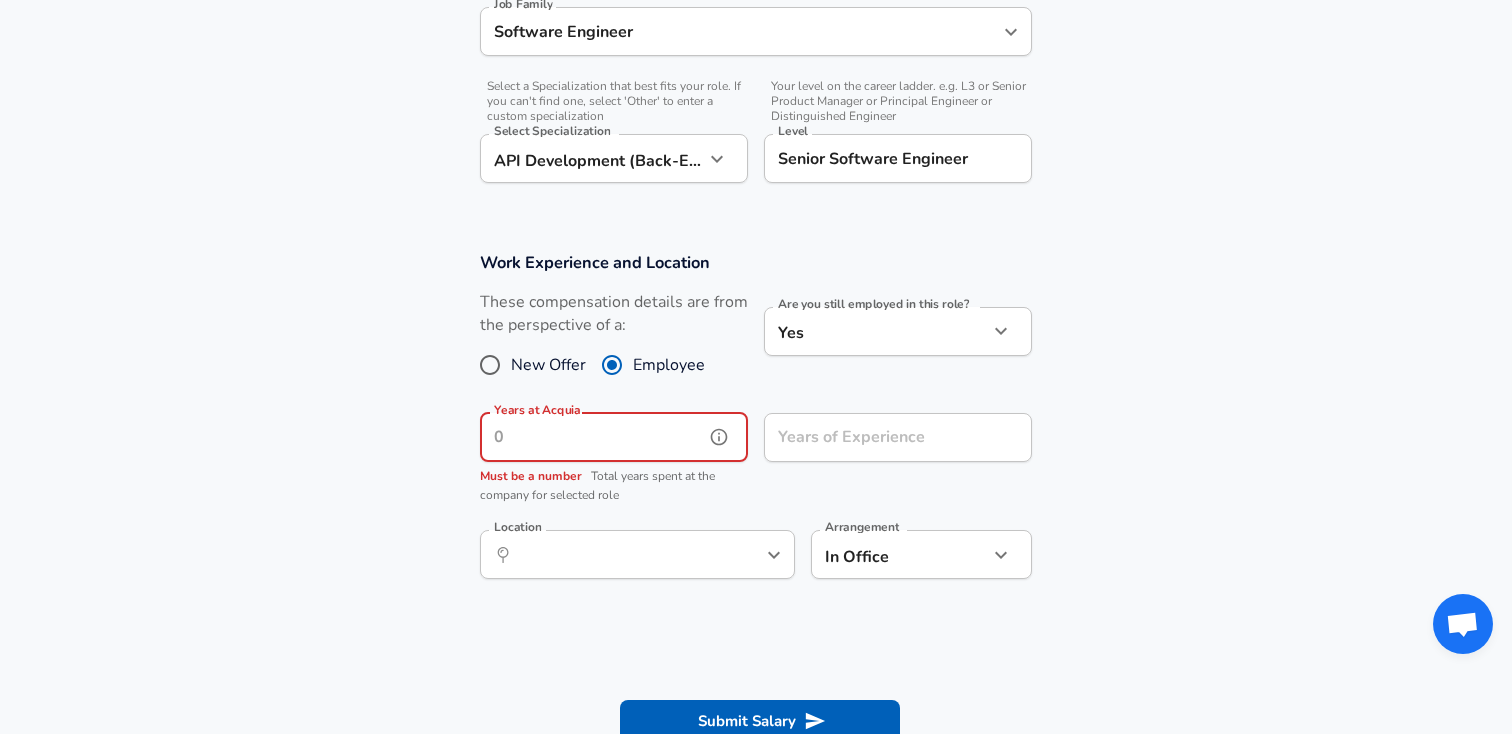 click on "Years at Acquia" at bounding box center [592, 437] 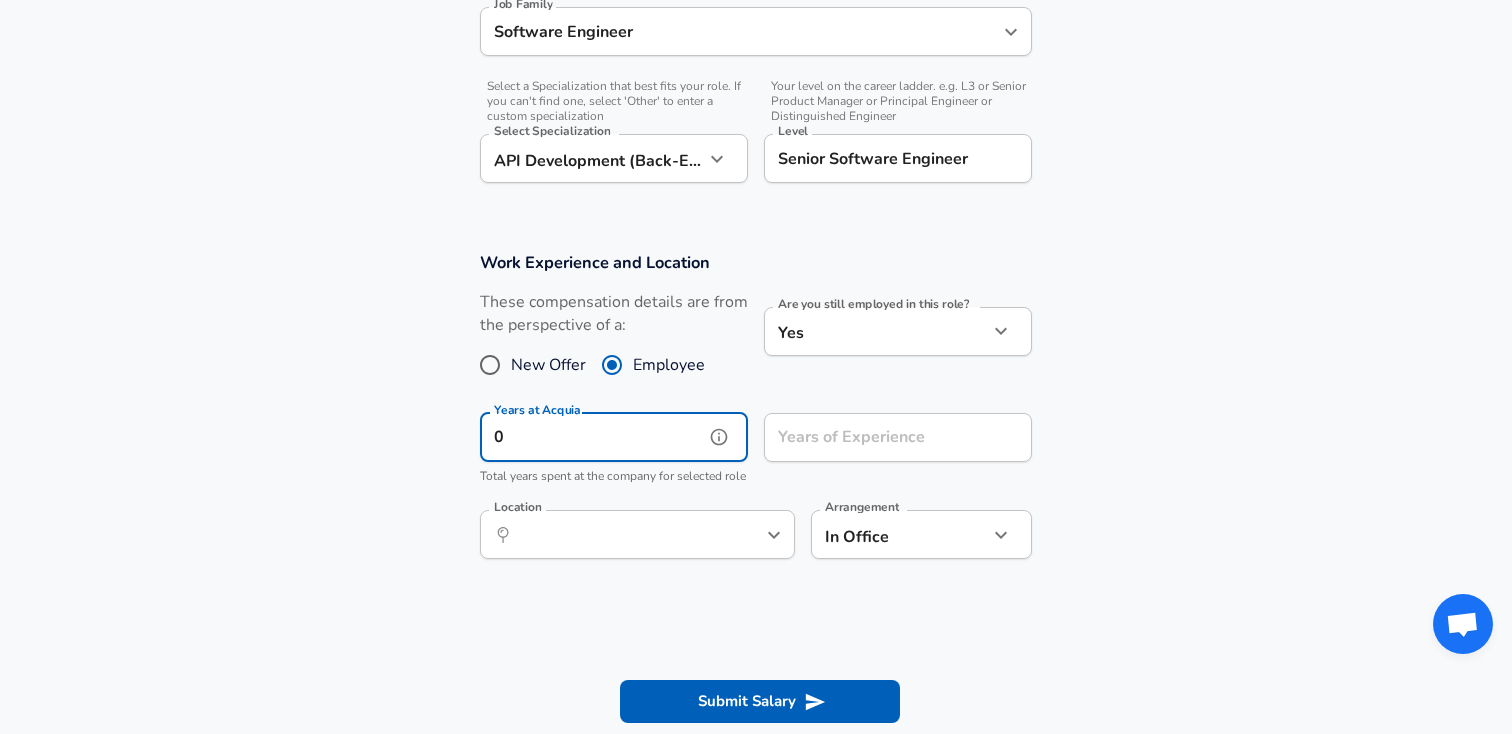 type on "0" 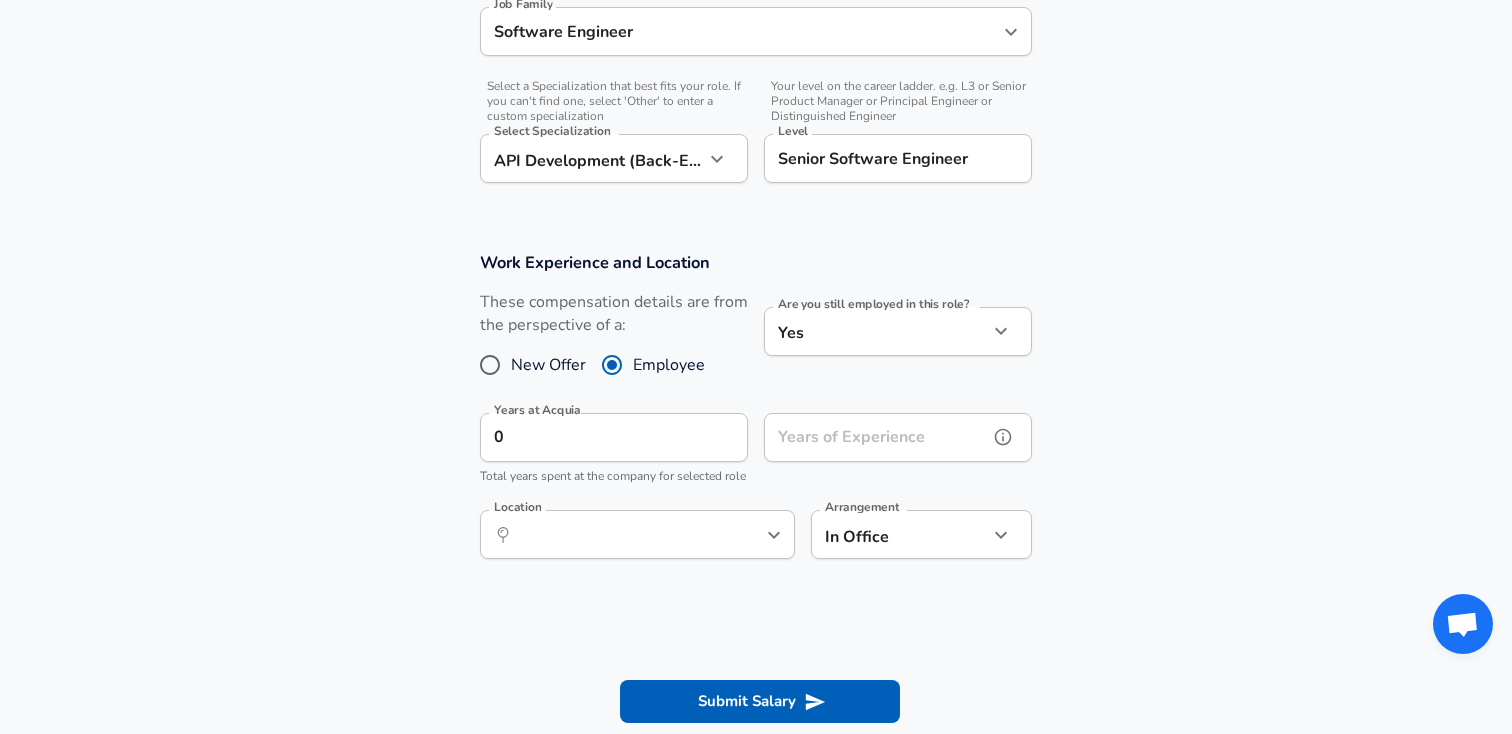 click on "Years of Experience" at bounding box center [876, 437] 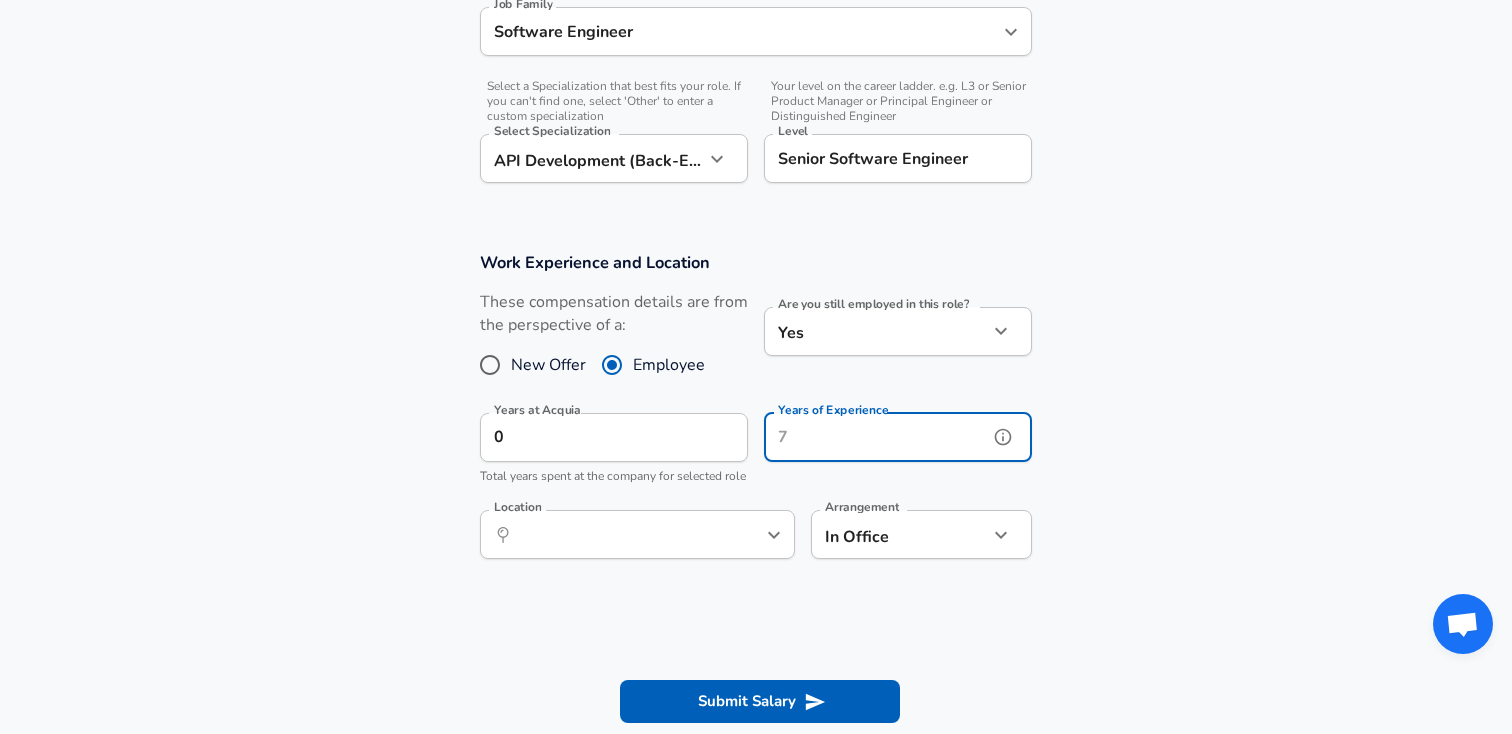 click on "Years of Experience" at bounding box center [876, 437] 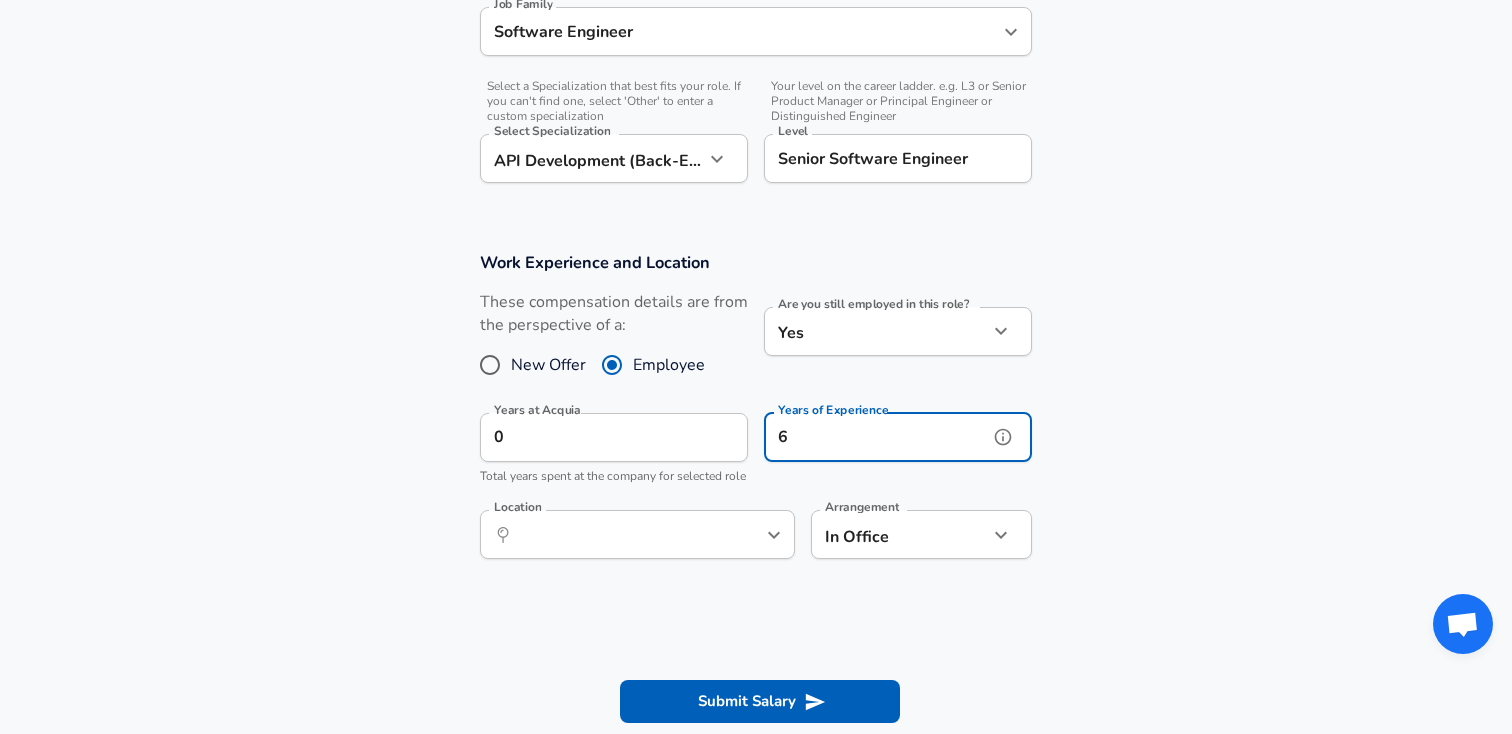 click 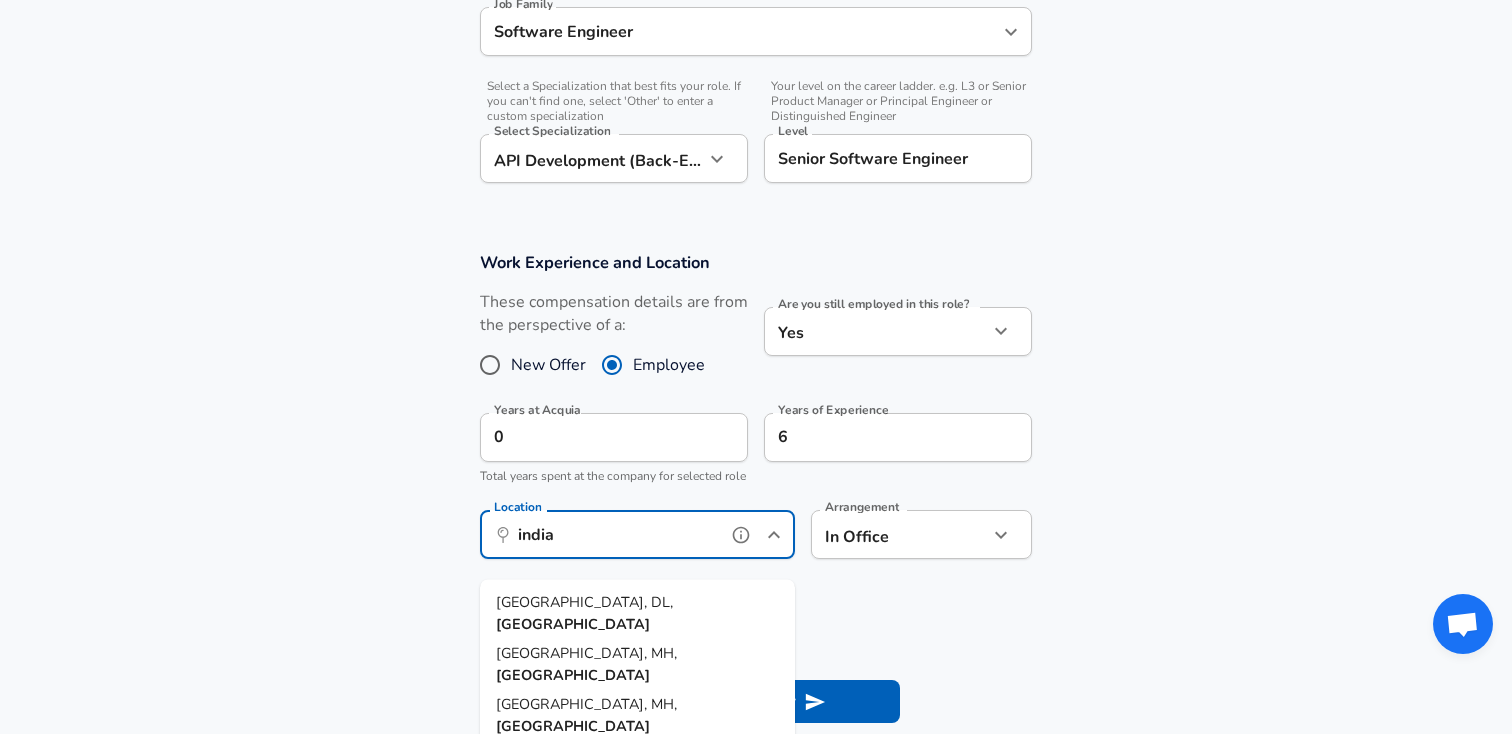 click on "[GEOGRAPHIC_DATA]" at bounding box center (573, 674) 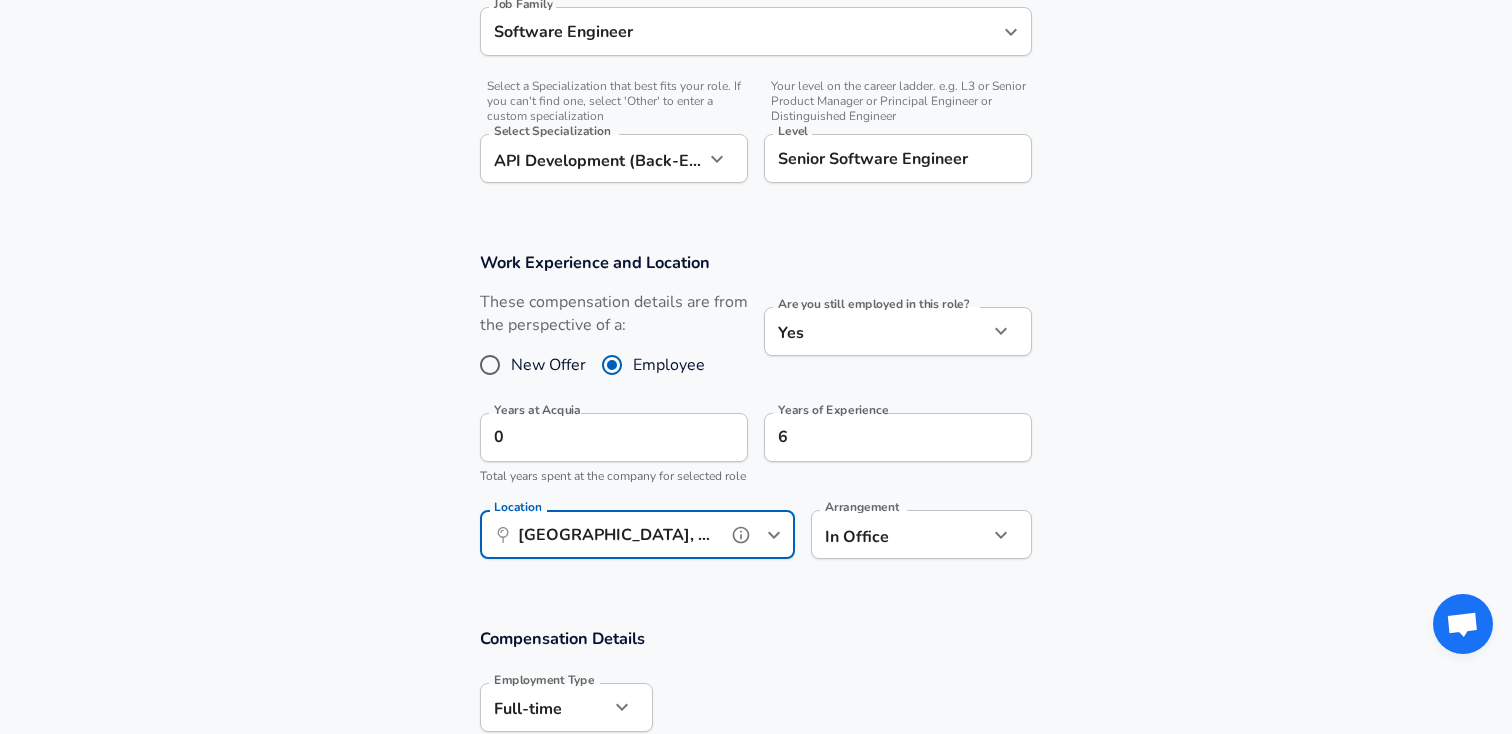 click on "[GEOGRAPHIC_DATA], MH, [GEOGRAPHIC_DATA]" at bounding box center [615, 534] 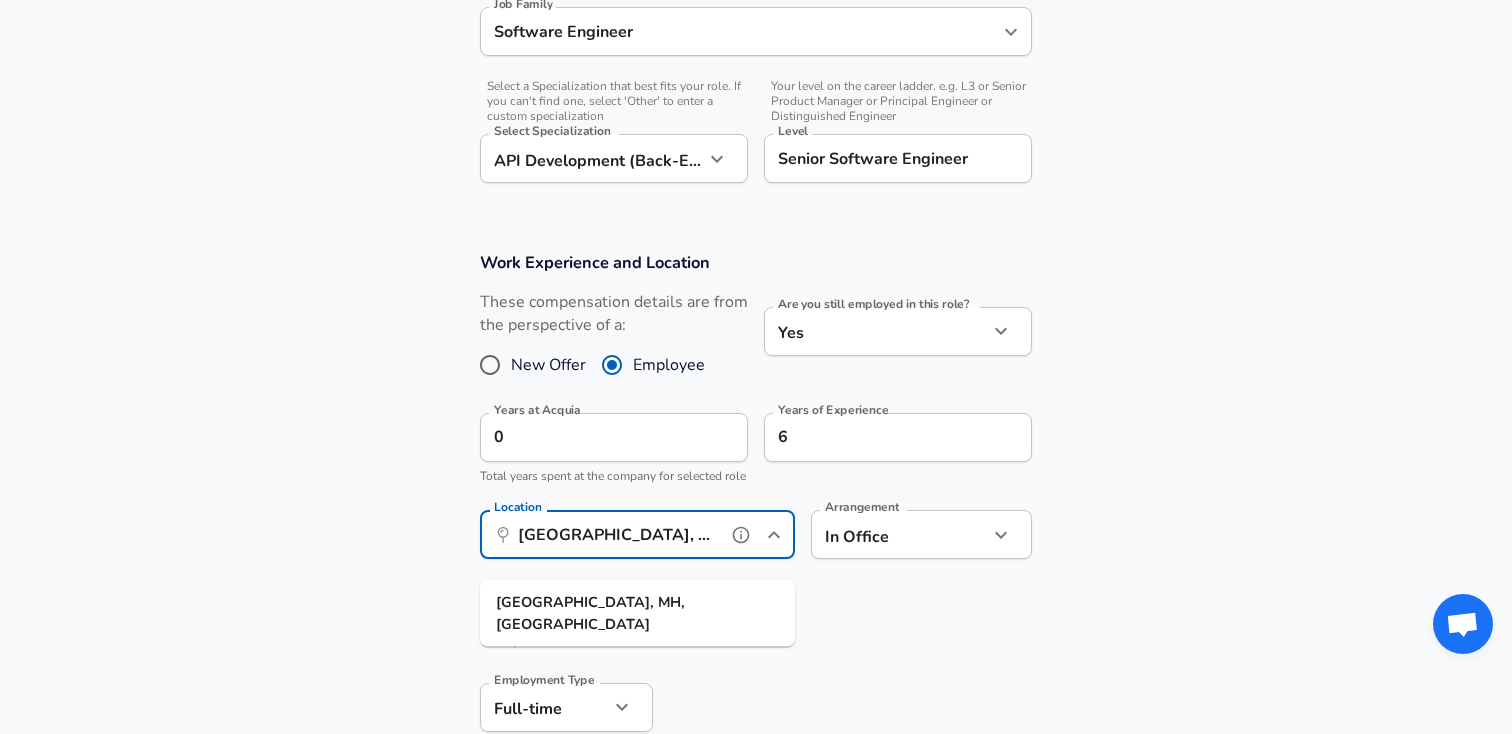 type on "[GEOGRAPHIC_DATA], MH, [GEOGRAPHIC_DATA]" 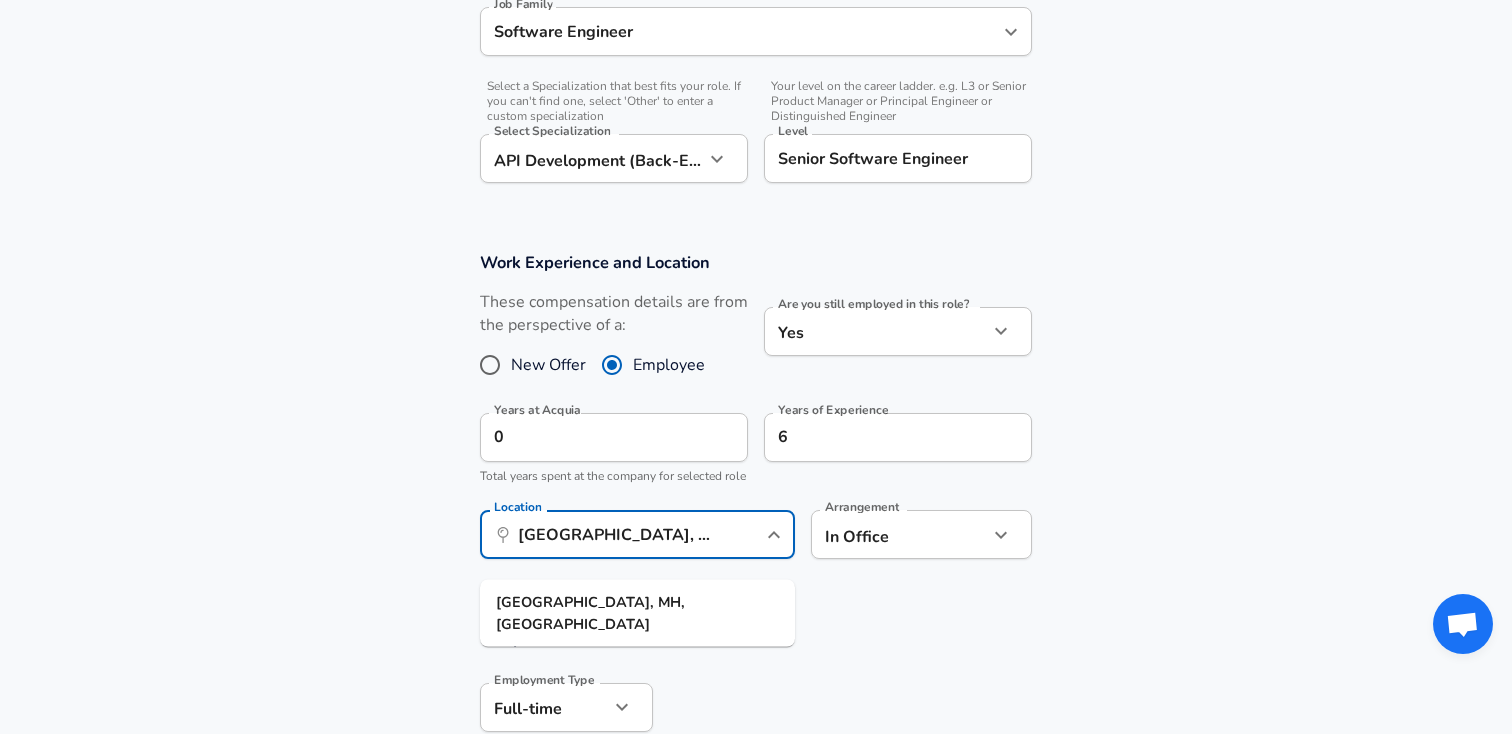 click on "Compensation Details" at bounding box center [756, 638] 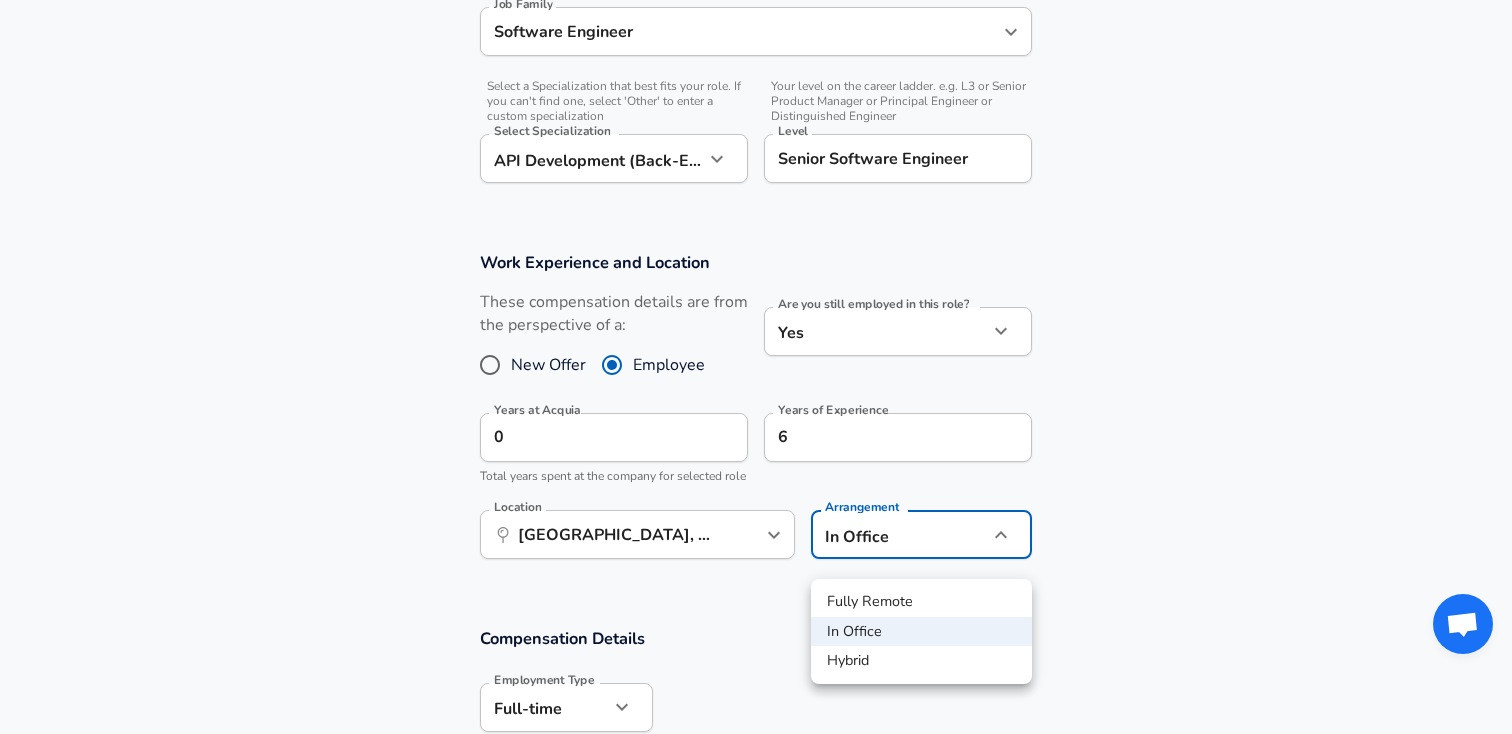 click on "Restart Add Your Salary Upload your offer letter   to verify your submission Enhance Privacy and Anonymity No Automatically hides specific fields until there are enough submissions to safely display the full details.   More Details Based on your submission and the data points that we have already collected, we will automatically hide and anonymize specific fields if there aren't enough data points to remain sufficiently anonymous. Company & Title Information   Enter the company you received your offer from Company Acquia Company   Select the title that closest resembles your official title. This should be similar to the title that was present on your offer letter. Title Software Engineer Title   Select a job family that best fits your role. If you can't find one, select 'Other' to enter a custom job family Job Family Software Engineer Job Family   Select a Specialization that best fits your role. If you can't find one, select 'Other' to enter a custom specialization Select Specialization Select Specialization" at bounding box center [756, -293] 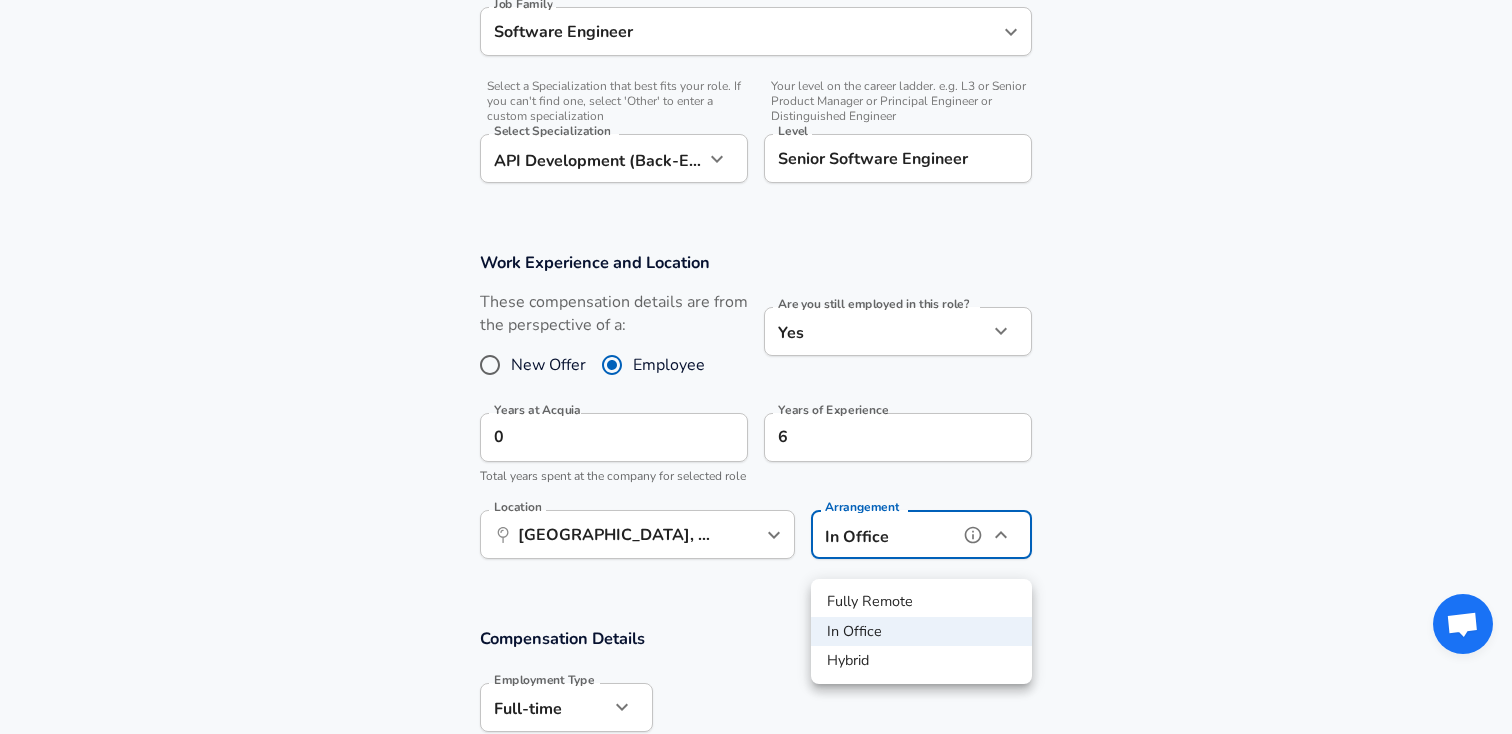 type on "remote" 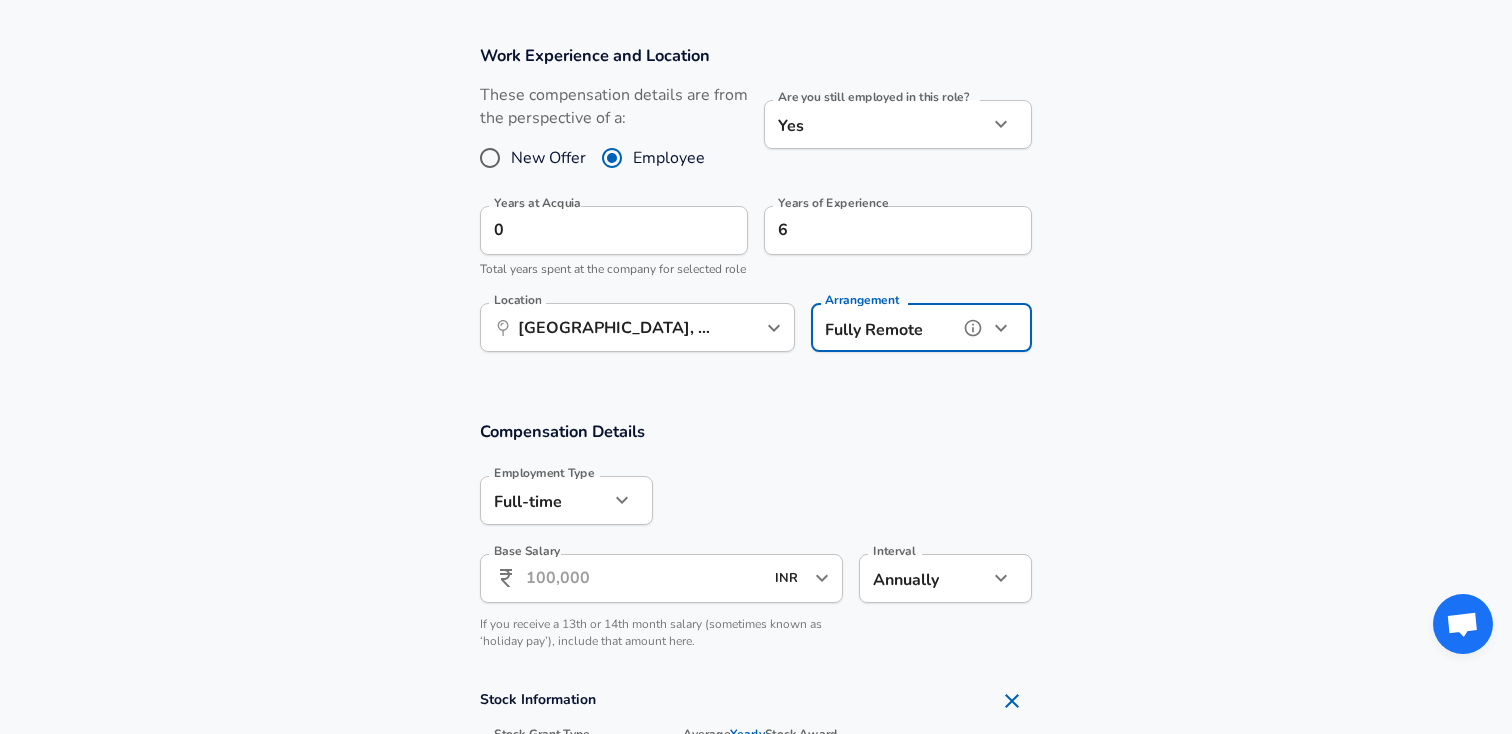 scroll, scrollTop: 876, scrollLeft: 0, axis: vertical 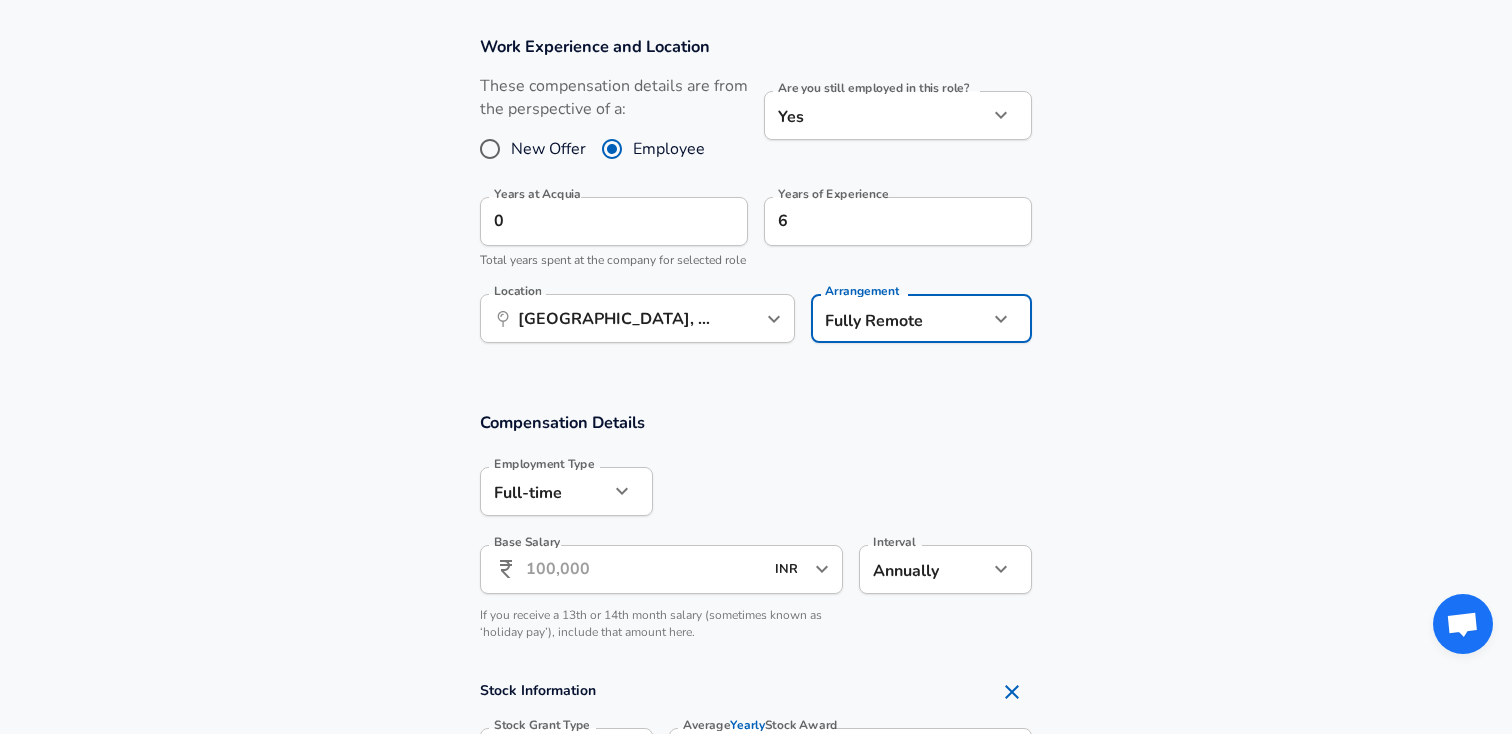 click on "Base Salary" at bounding box center (644, 569) 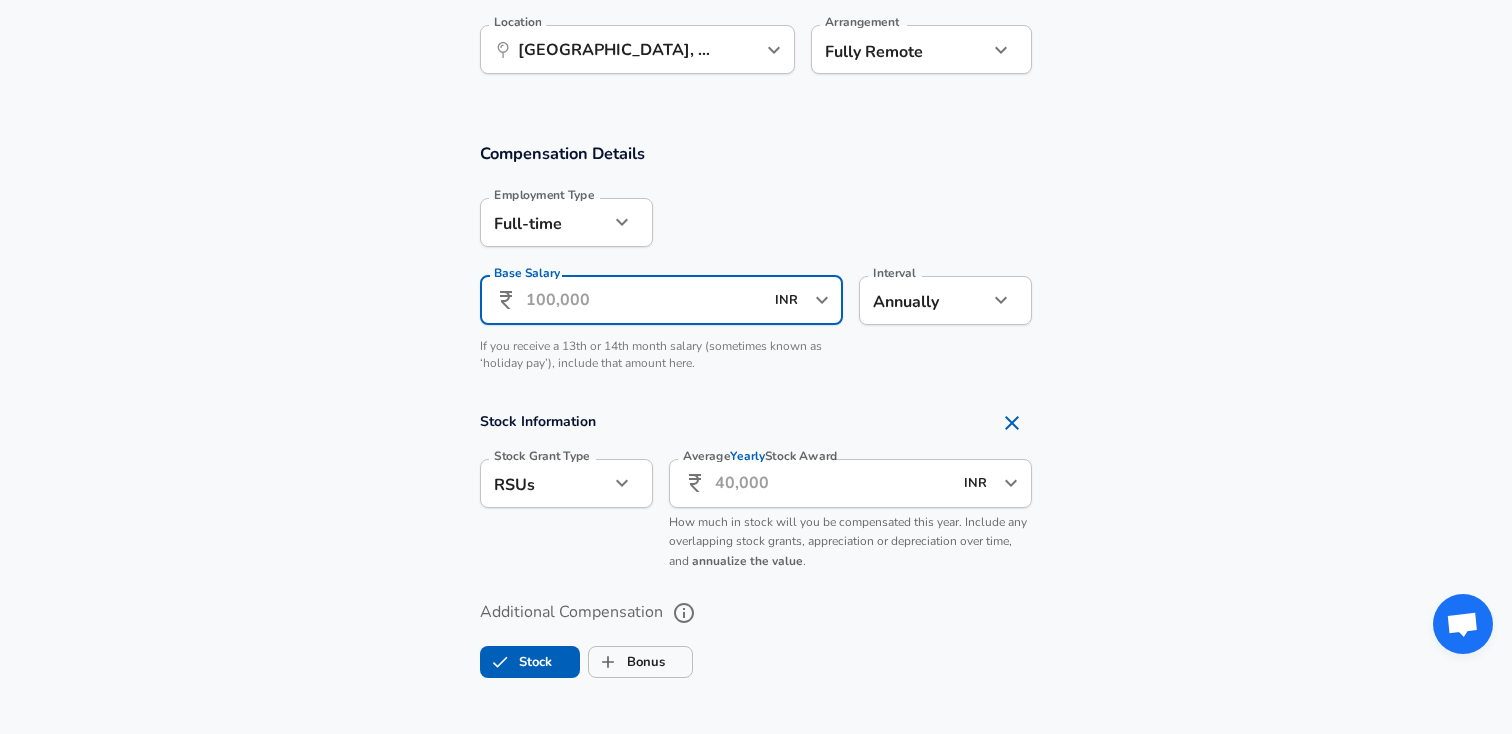 scroll, scrollTop: 1154, scrollLeft: 0, axis: vertical 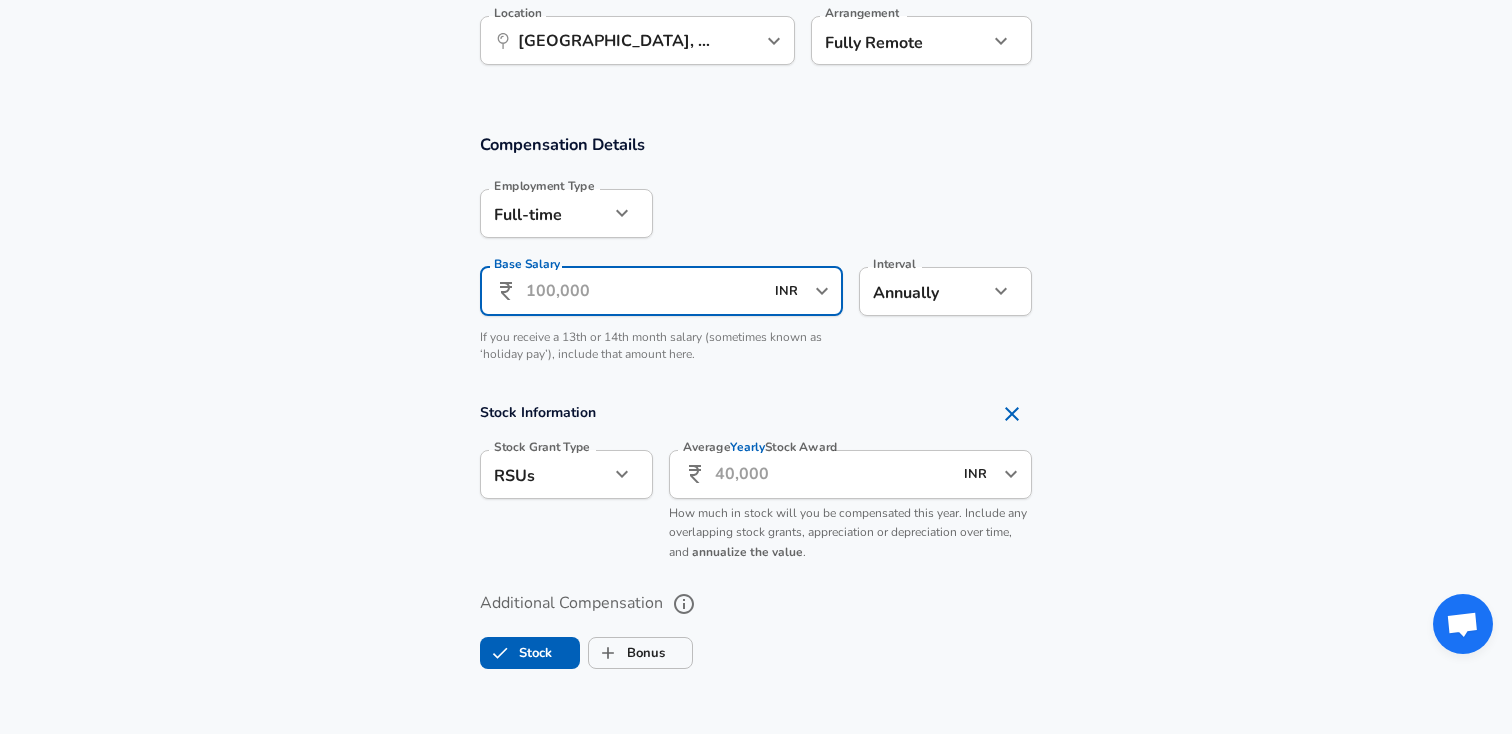 click on "Base Salary" at bounding box center [644, 291] 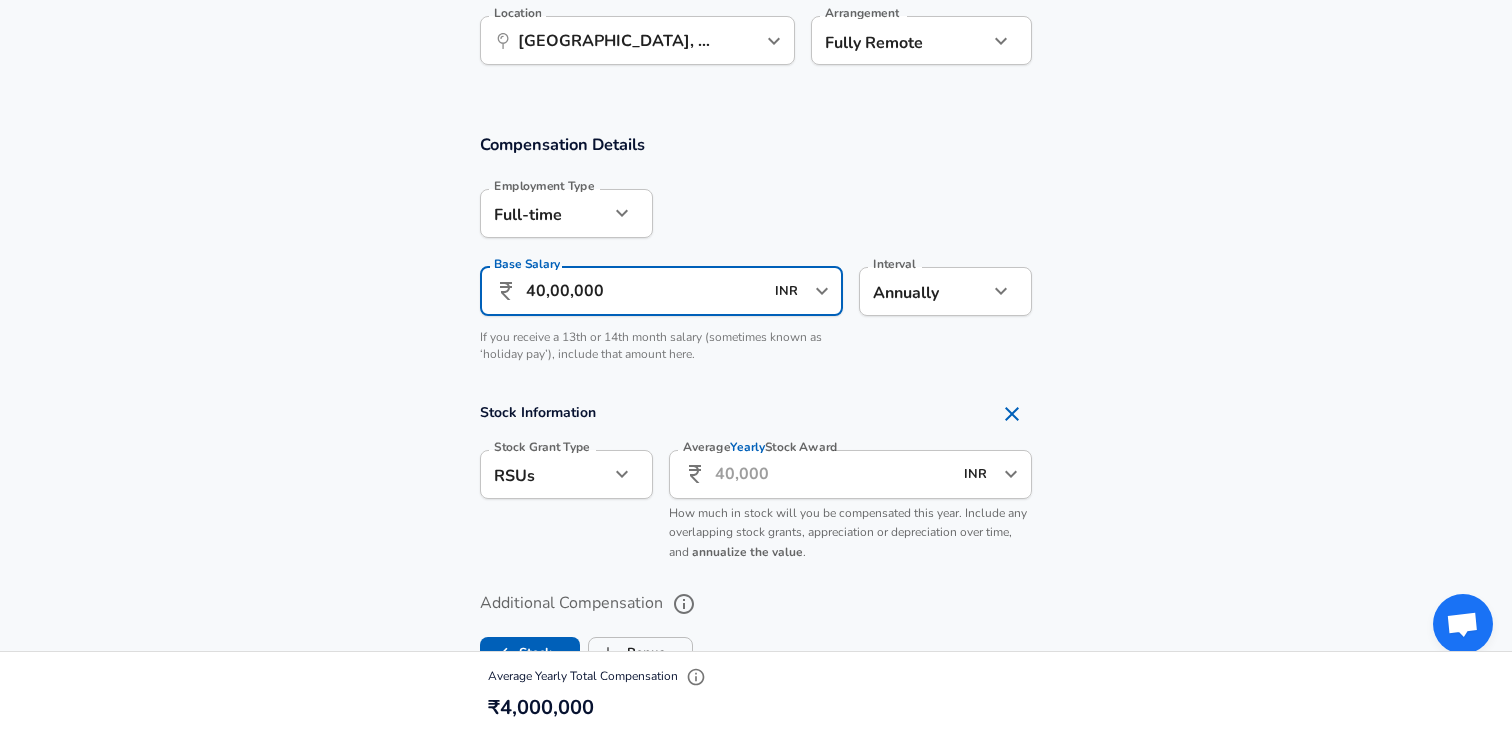 type on "40,00,000" 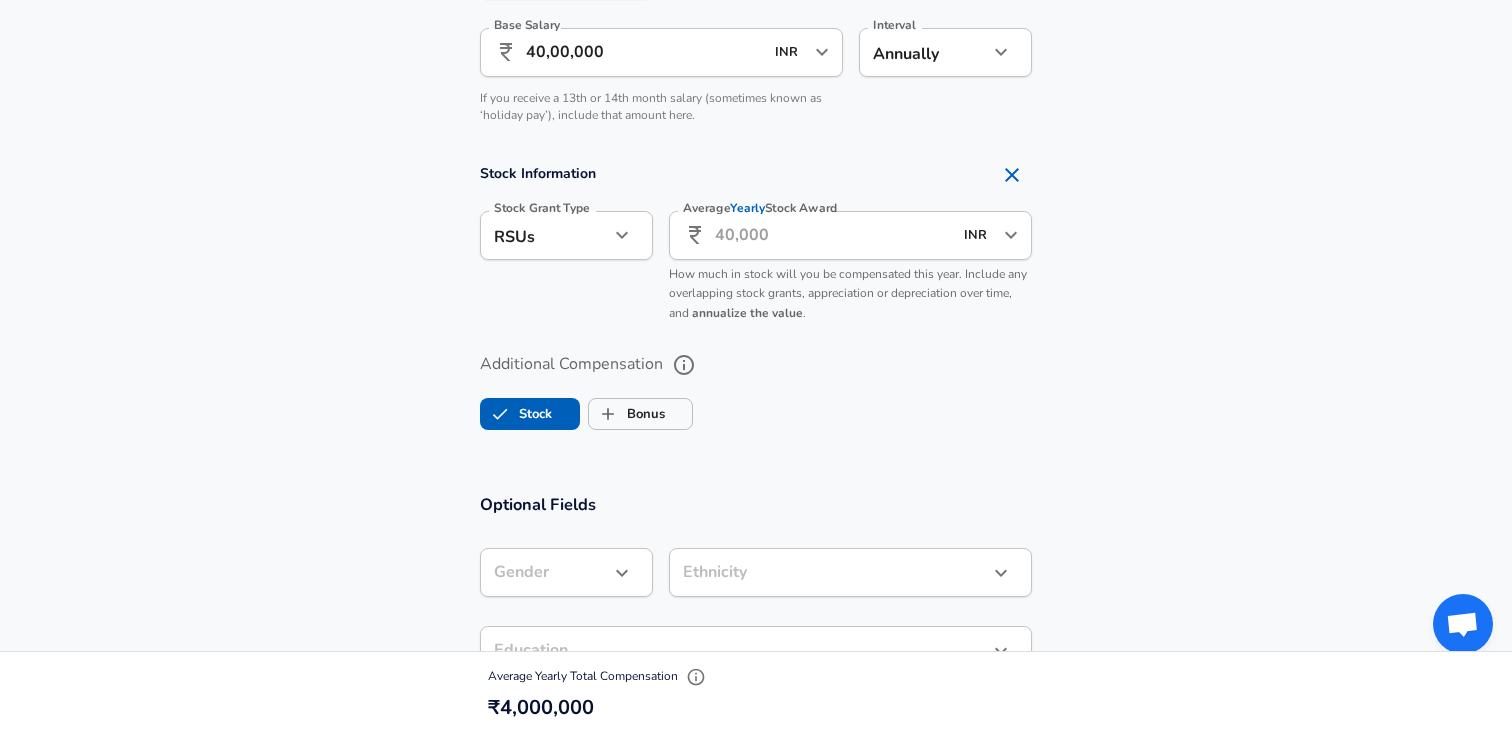 scroll, scrollTop: 1398, scrollLeft: 0, axis: vertical 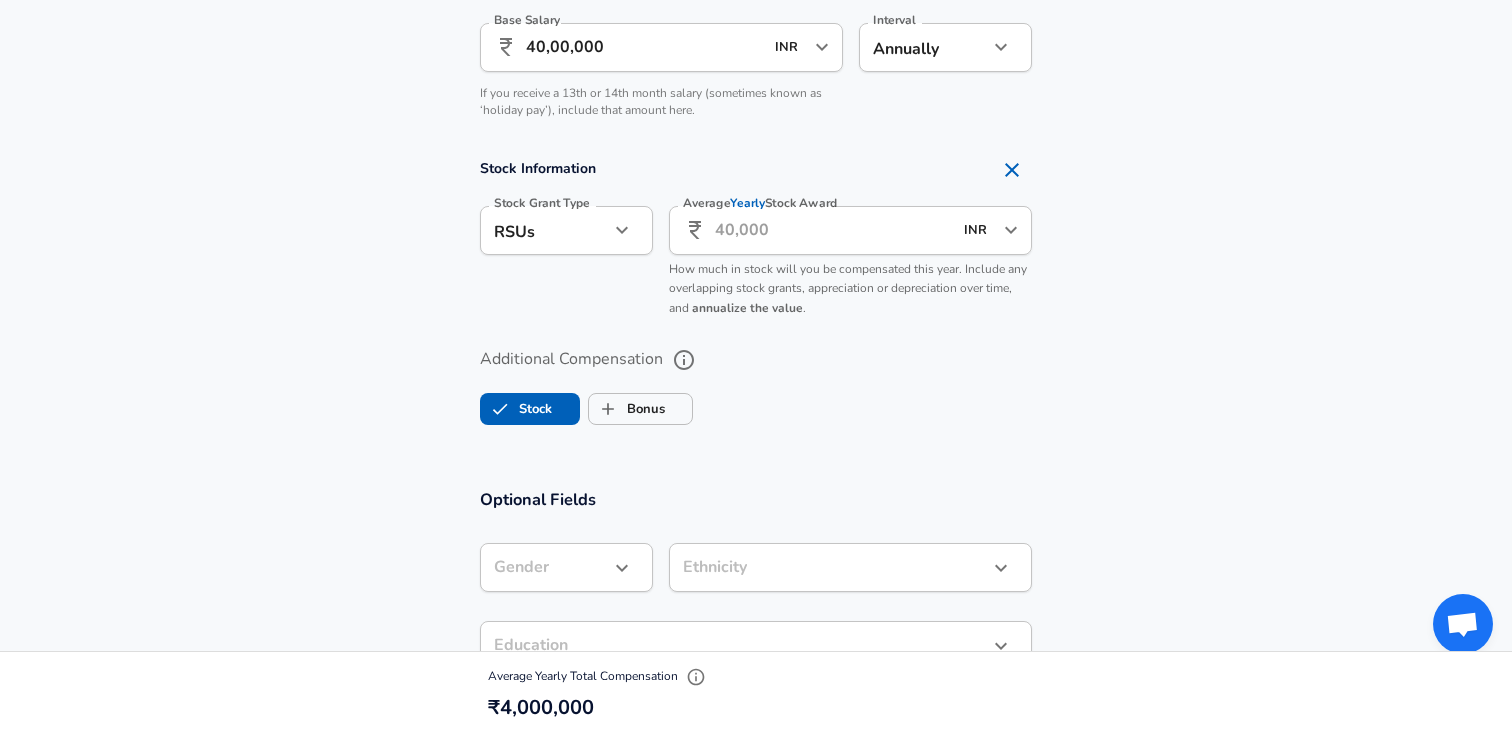 click on "Stock" at bounding box center [530, 409] 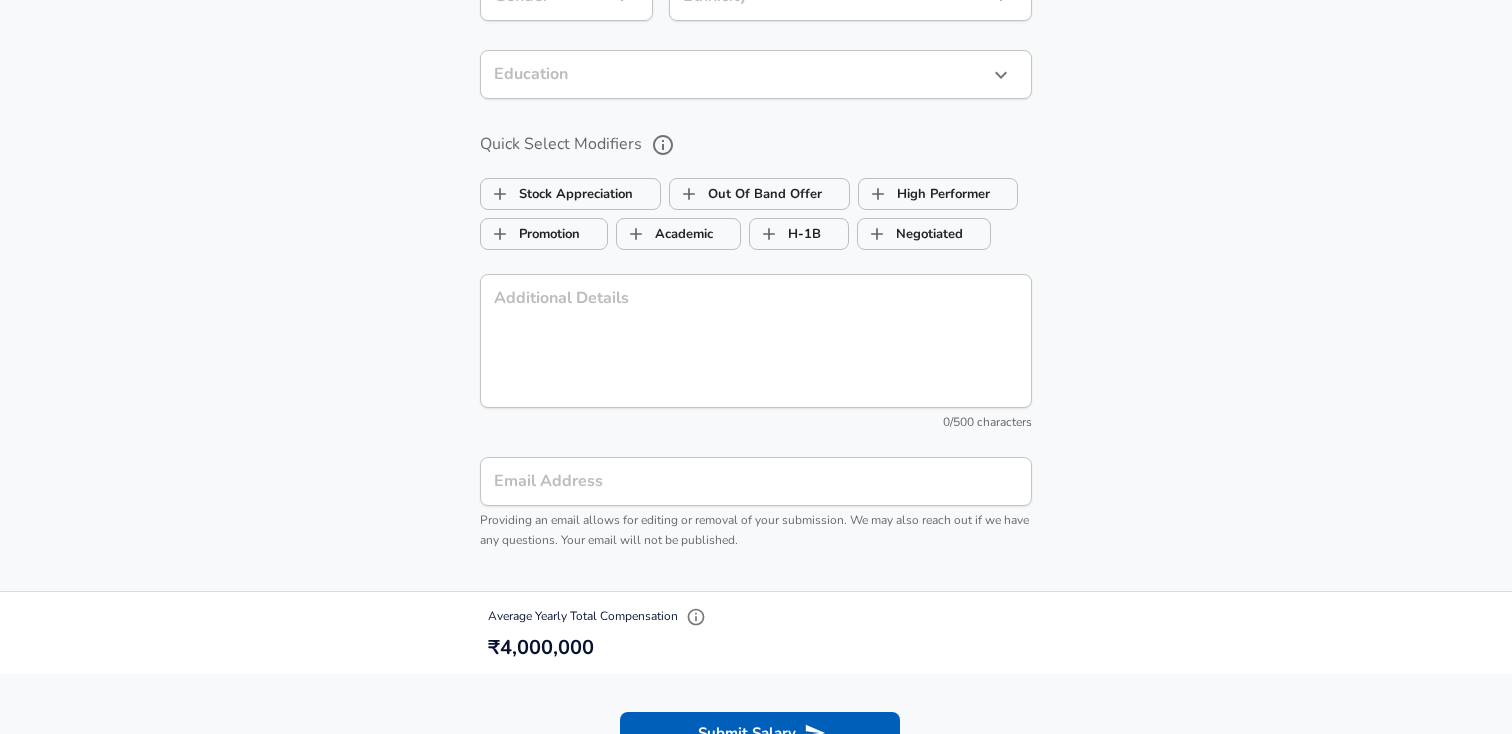 scroll, scrollTop: 2256, scrollLeft: 0, axis: vertical 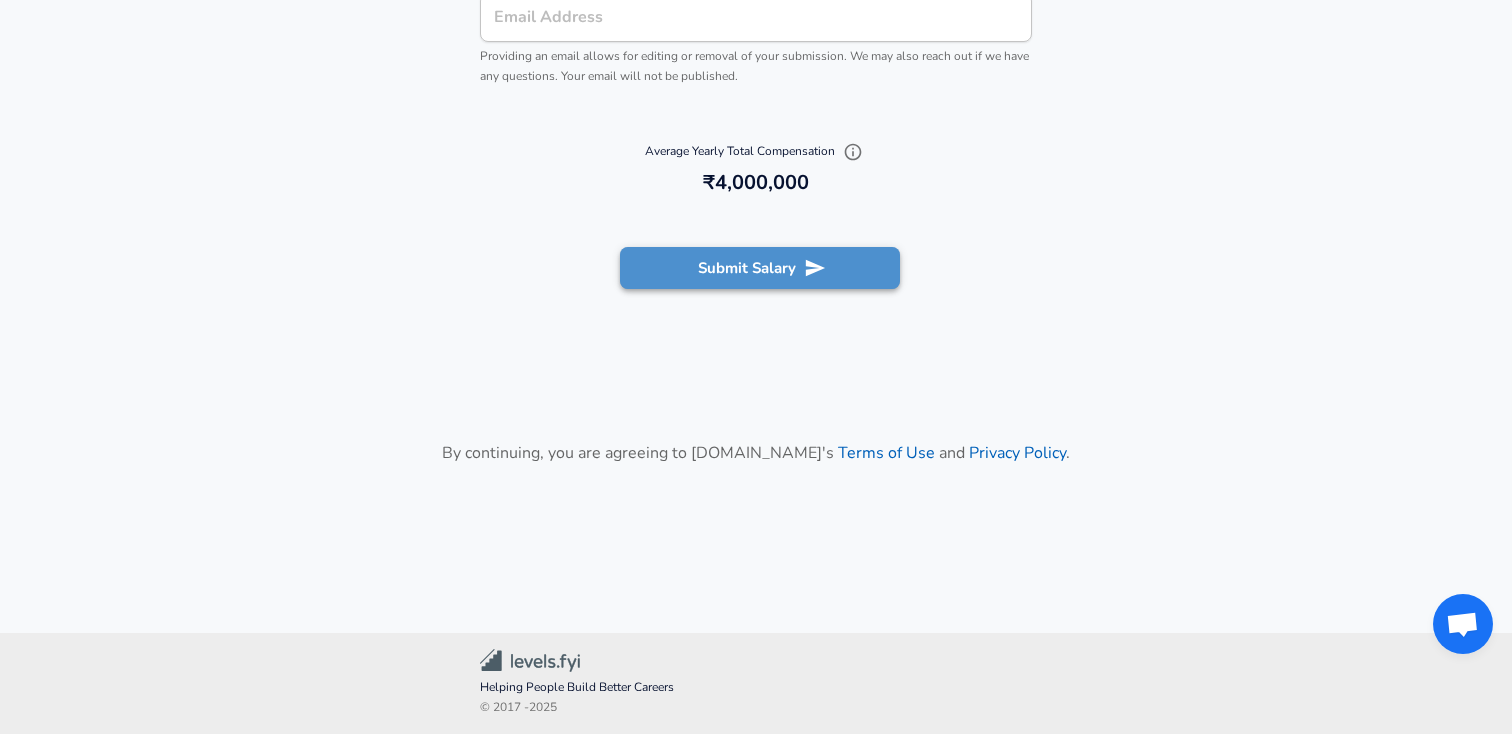 click on "Submit Salary" at bounding box center [760, 268] 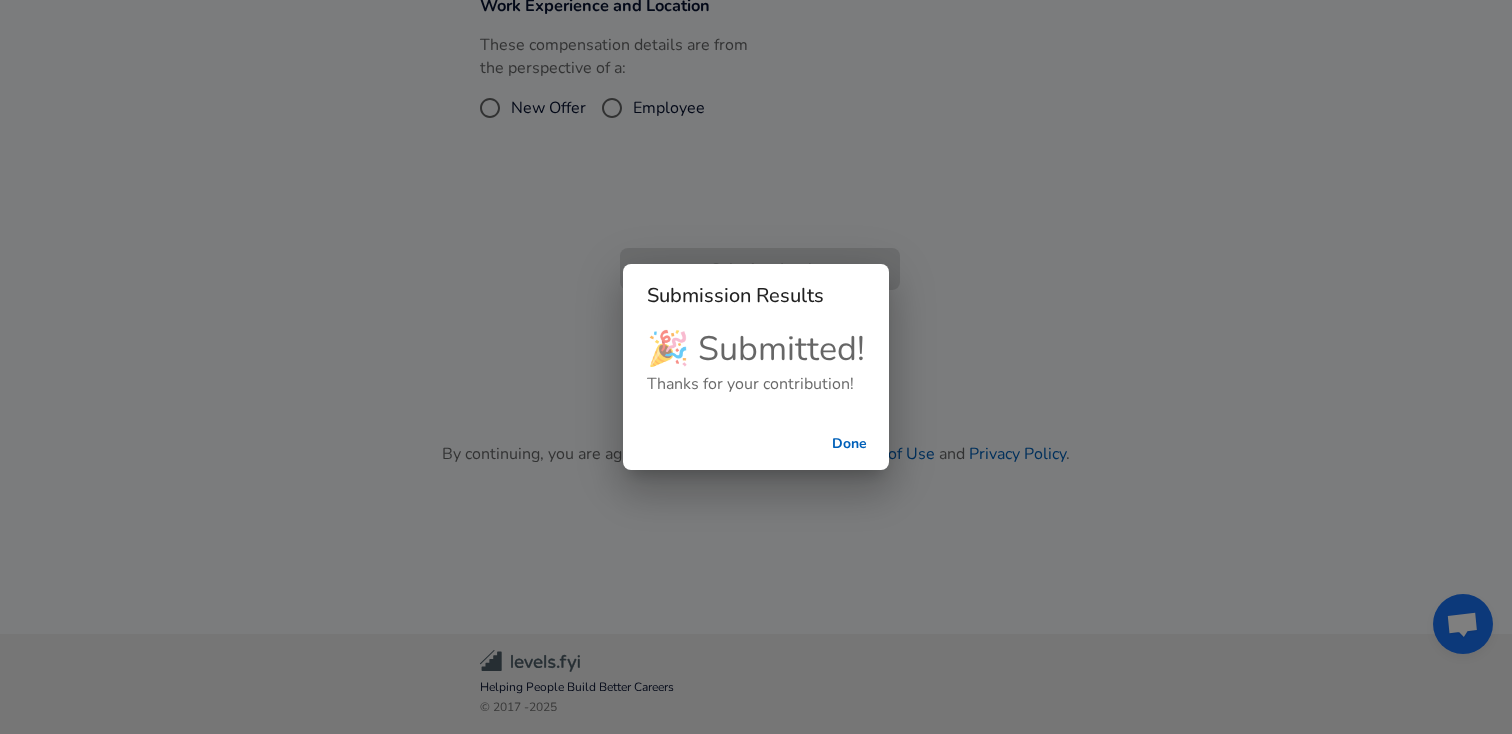 scroll, scrollTop: 790, scrollLeft: 0, axis: vertical 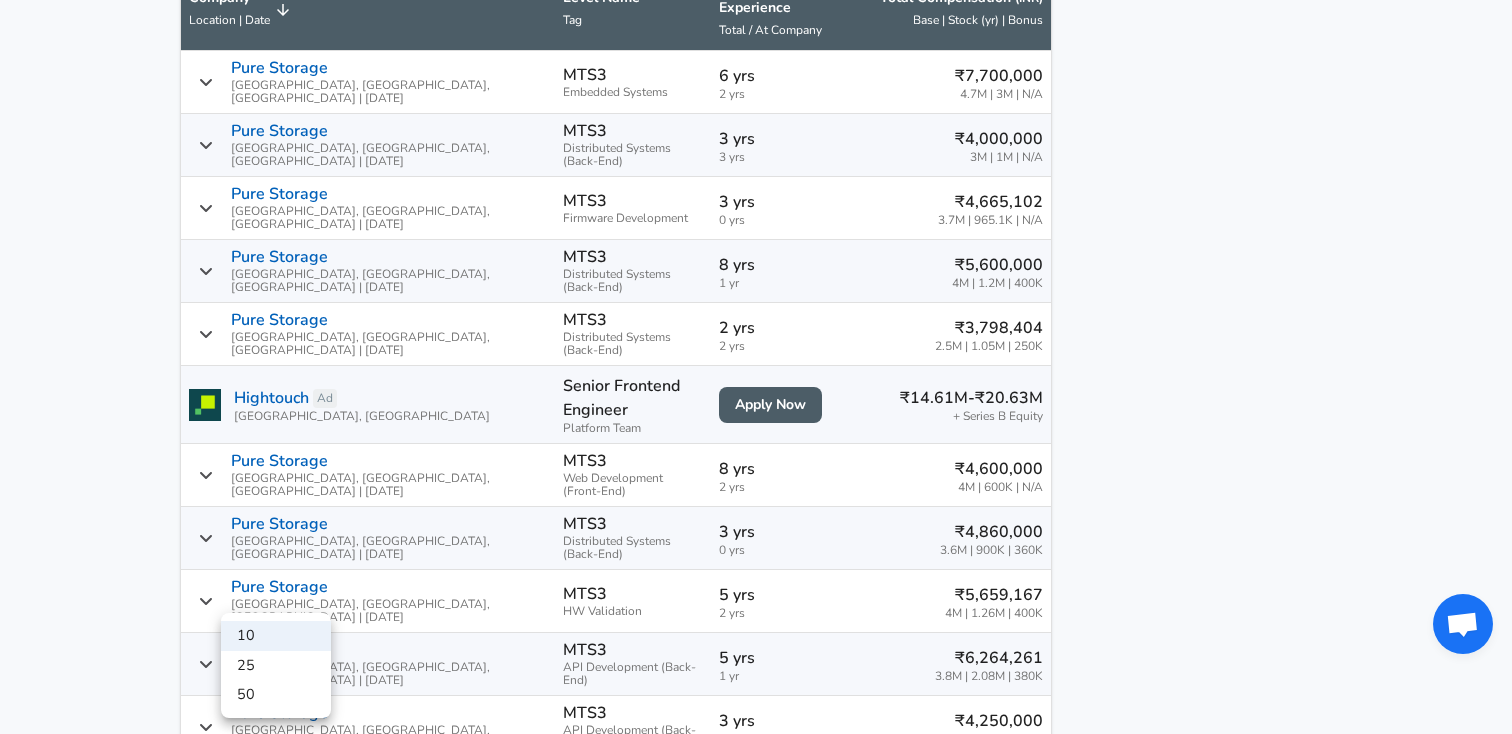 click on "For Employers ₹ INR / yr Change English ([GEOGRAPHIC_DATA]) Change Login Sign Up All Data By Location By Company By Title Salary Calculator Chart Visualizations Verified Salaries Internships Negotiation Support Compare Benefits Who's Hiring 2024 Pay Report Top Paying Companies Integrate Blog Press Google Software Engineer Product Manager [US_STATE][GEOGRAPHIC_DATA] Area Data Scientist View Individual Data Points   Levels FYI Logo Salaries 📂   All Data 🌎   By Location 🏢   By Company 🖋    By Title 🏭️    By Industry 📍   Salary Heatmap 📈   Chart Visualizations 🔥   Real-time Percentiles 🎓   Internships ❣️   Compare Benefits 🎬   2024 Pay Report 🏆   Top Paying Companies 💸   Calculate Meeting Cost #️⃣   Salary Calculator Contribute Add Salary Add Company Benefits Add Level Mapping Jobs Services Candidate Services 💵  Negotiation Coaching 📄  Resume Review 🎁  Gift a Resume Review For Employers Interactive Offers Real-time Percentiles  🔥 Compensation Benchmarking For Academic Research" at bounding box center (756, -923) 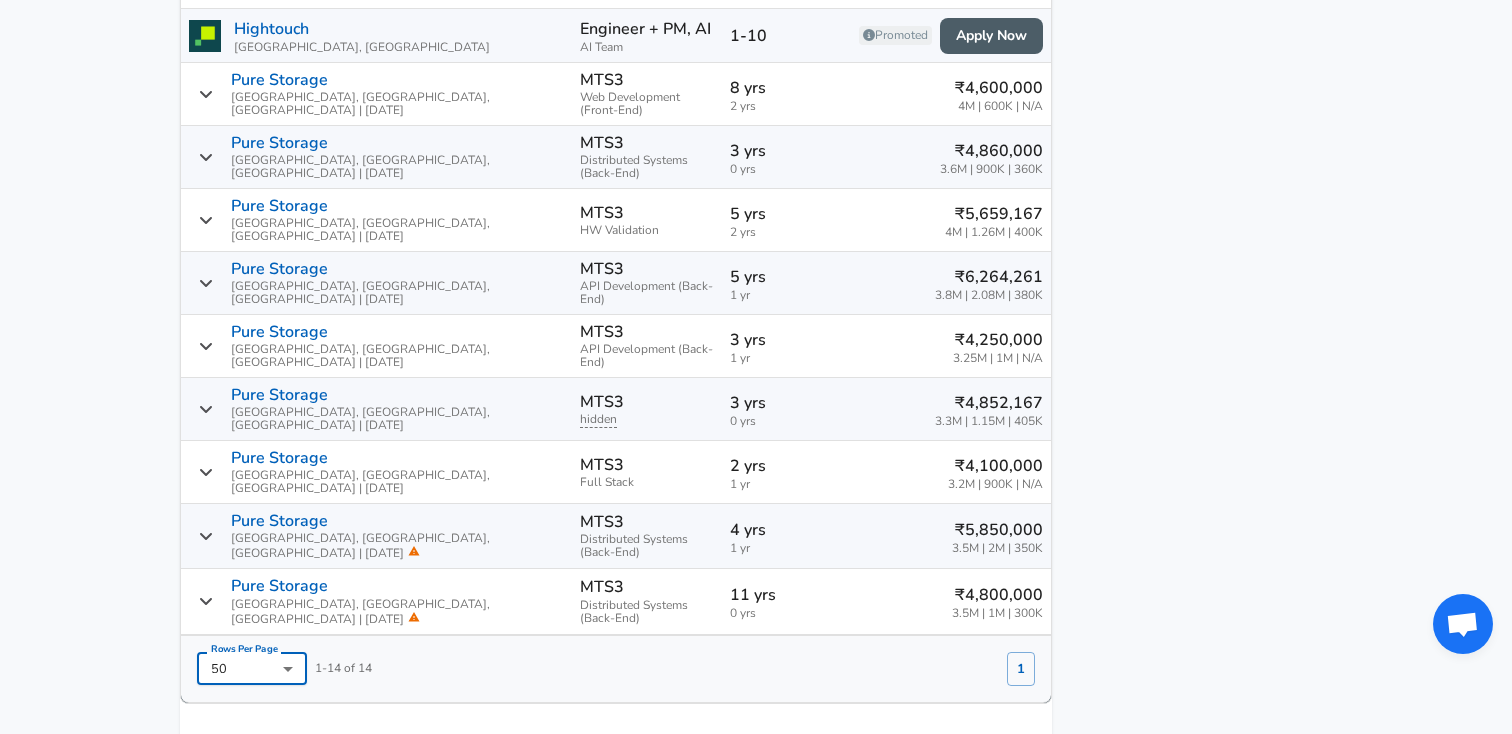 scroll, scrollTop: 1656, scrollLeft: 0, axis: vertical 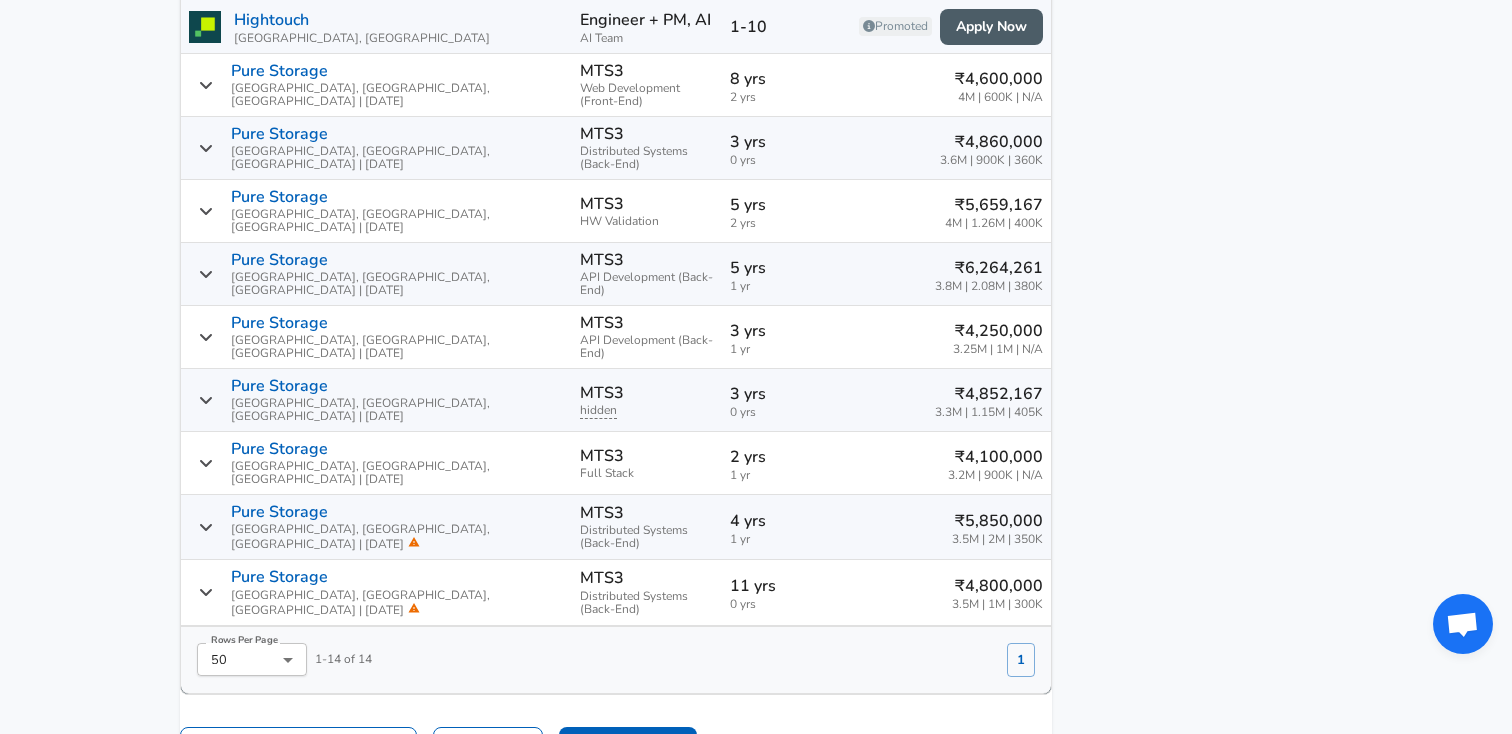 click on "Featured Jobs Principal Embedded Firmware Engineer [PERSON_NAME] Electric  •  [GEOGRAPHIC_DATA] ([GEOGRAPHIC_DATA]), [GEOGRAPHIC_DATA]   Lead Data Engineer Capital One  •  [GEOGRAPHIC_DATA], [GEOGRAPHIC_DATA]   Software Development Engineer Adobe  •  Waltham, [GEOGRAPHIC_DATA]   Staff Engineer, Systems Integration Engineering Analog Devices  •  [GEOGRAPHIC_DATA], [GEOGRAPHIC_DATA]   Senior Software Engineer Oracle  •  [GEOGRAPHIC_DATA], [GEOGRAPHIC_DATA]   See all jobs ➜ Related Companies Okta Box Palo Alto Networks Splunk UiPath See all companies ➜ Other Resources End of Year Pay Report Calculate Total Comp" at bounding box center [1192, -177] 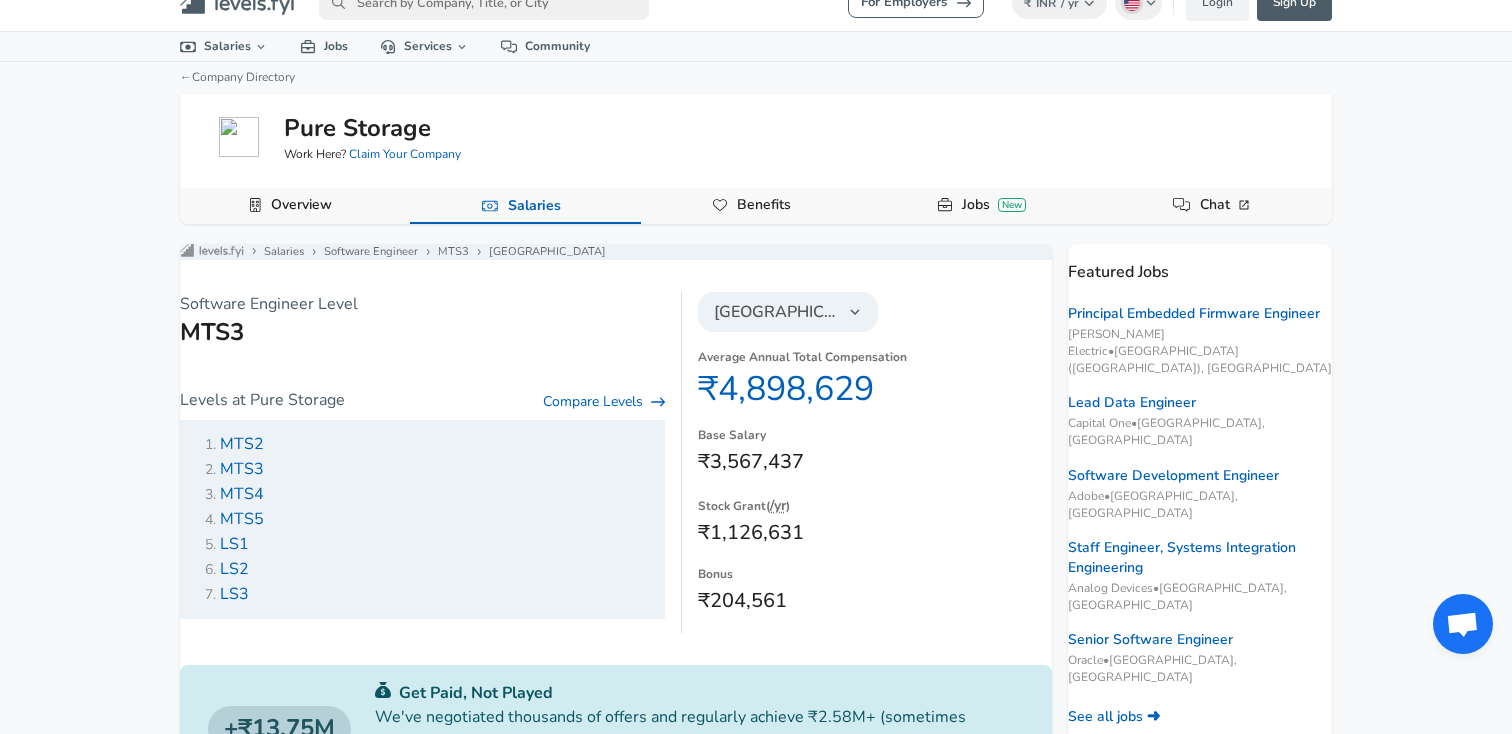 scroll, scrollTop: 0, scrollLeft: 0, axis: both 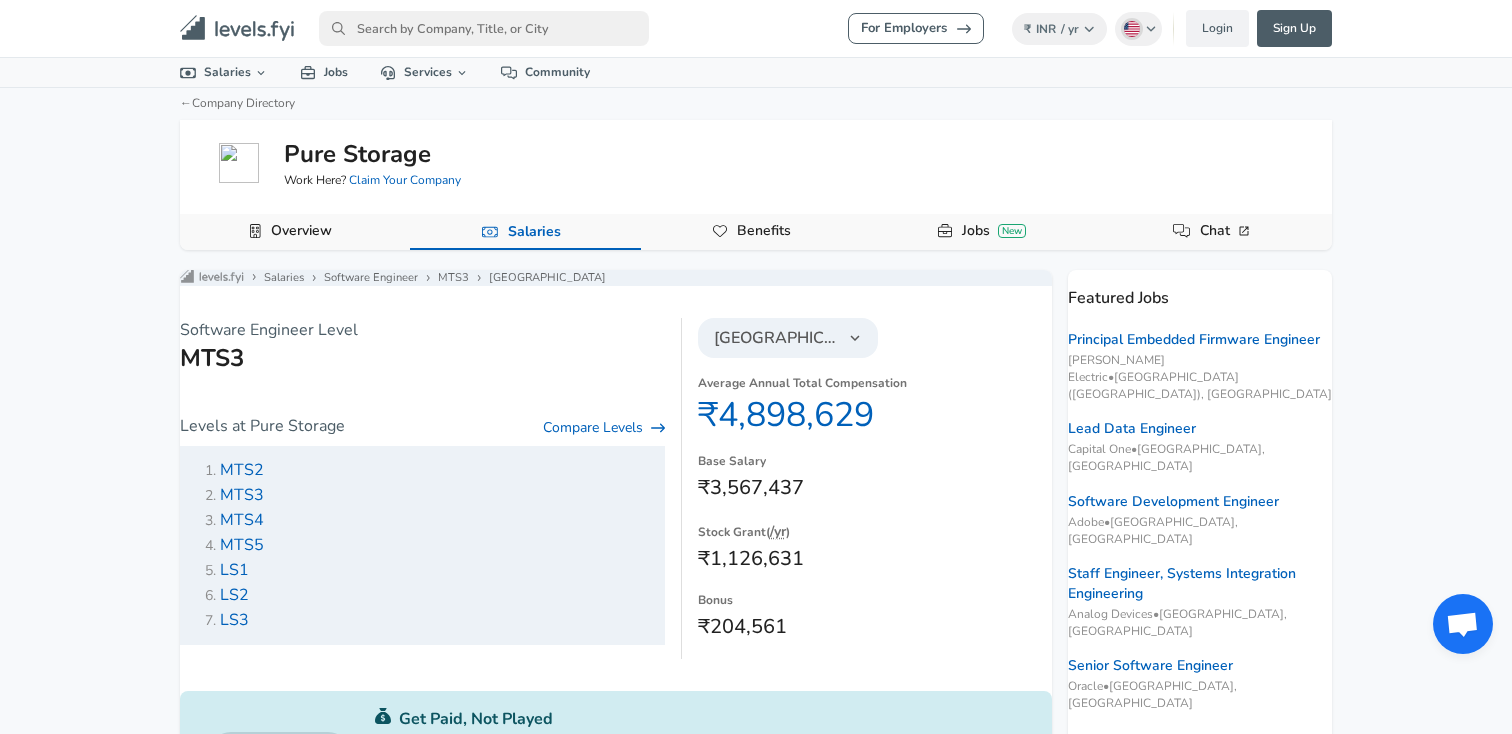 click on "Pure Storage Work Here?   Claim Your Company" at bounding box center (756, 163) 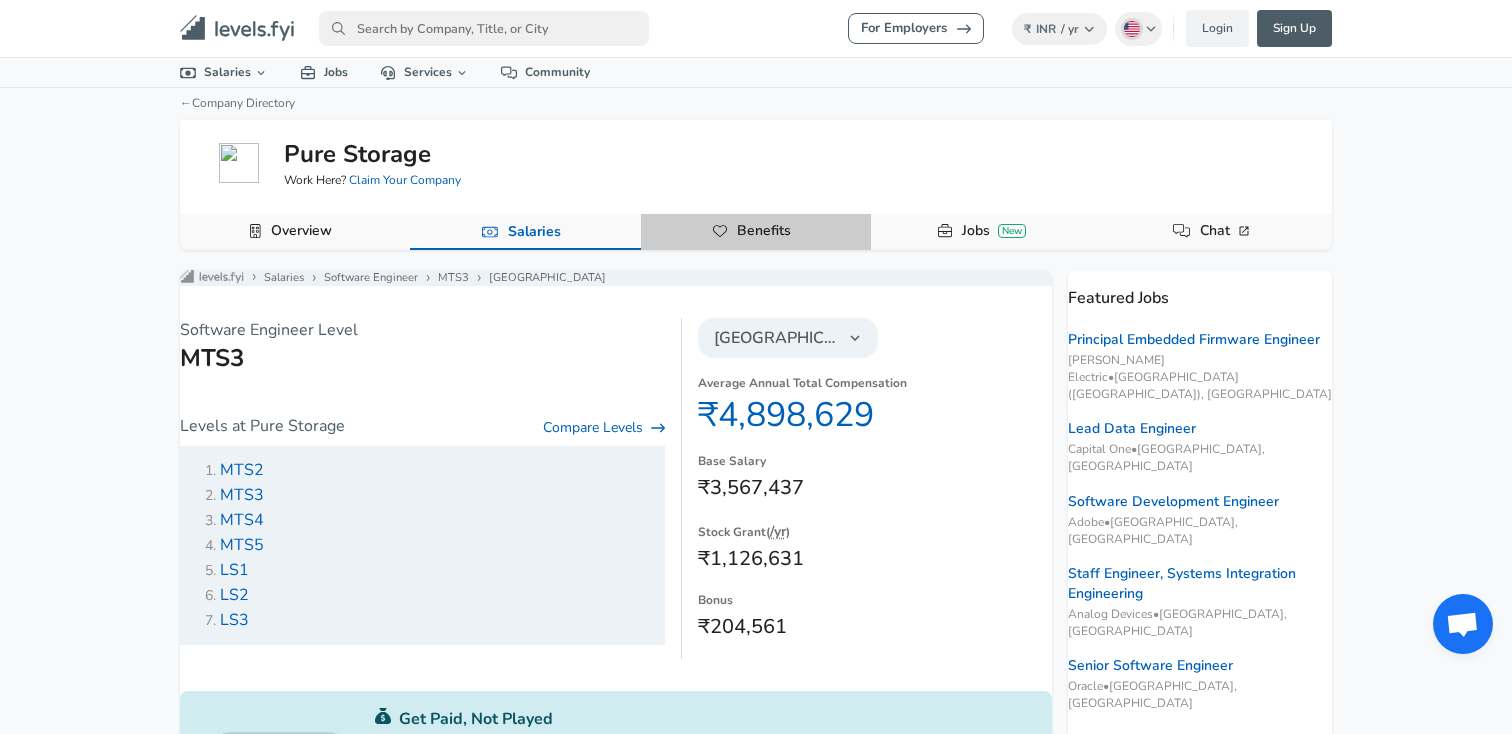 click on "Benefits" at bounding box center (764, 231) 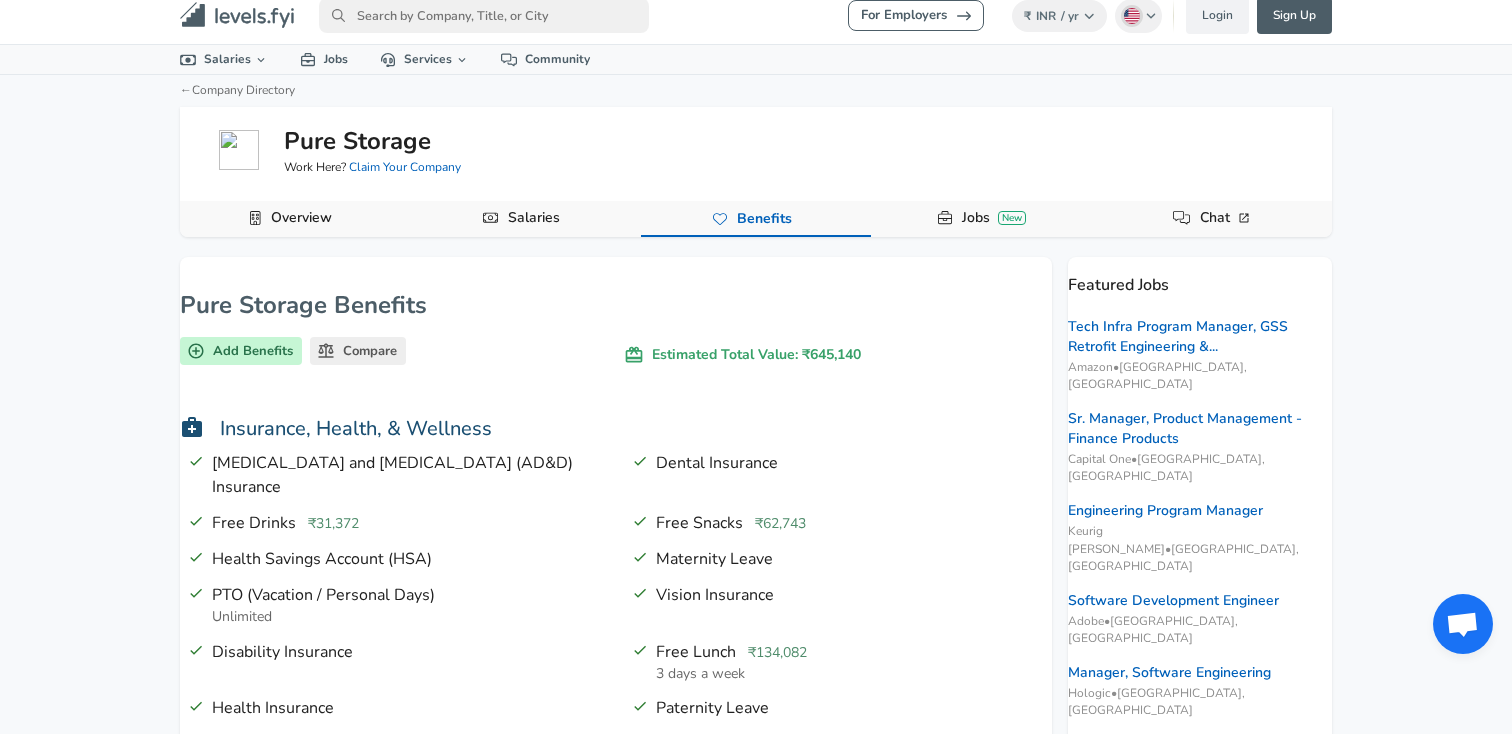 scroll, scrollTop: 0, scrollLeft: 0, axis: both 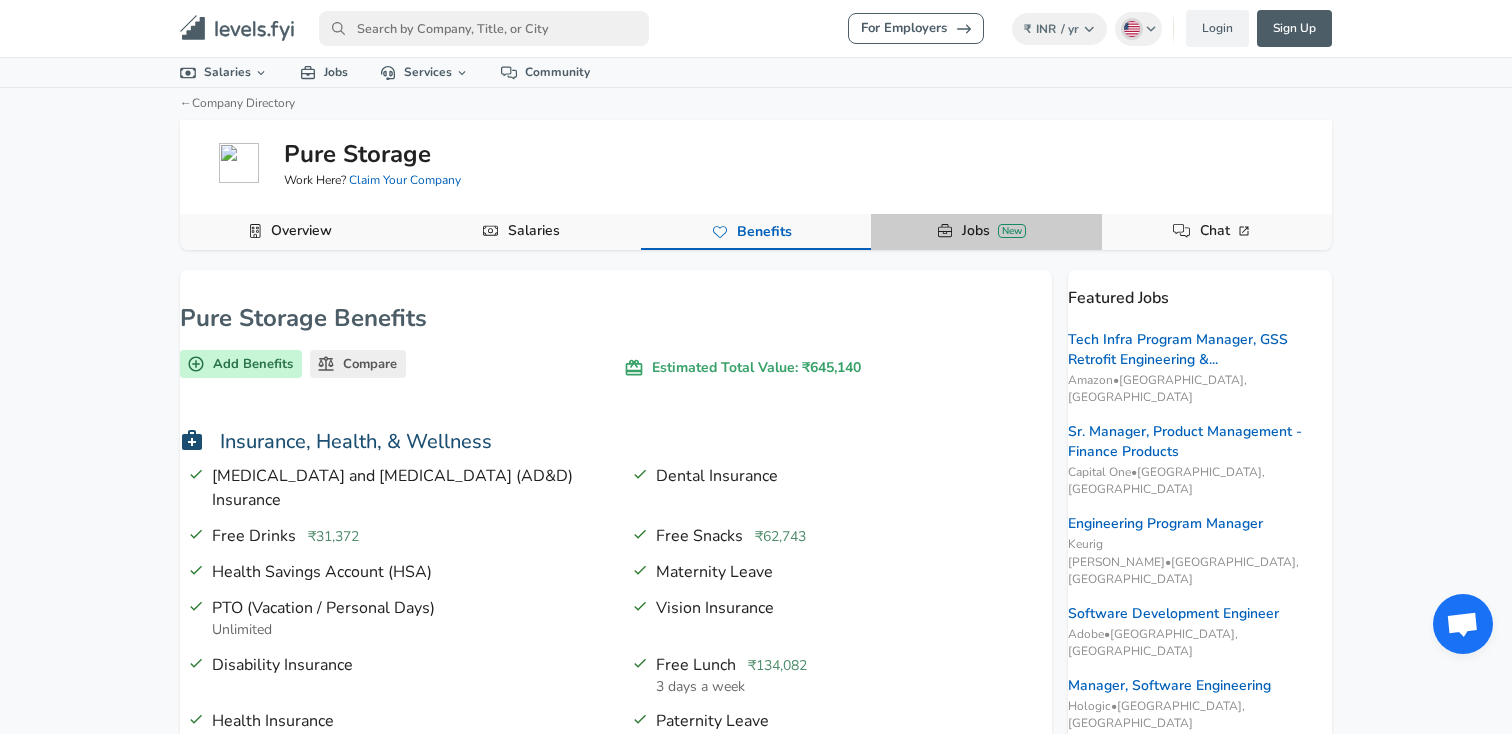 click on "Jobs New" at bounding box center [994, 231] 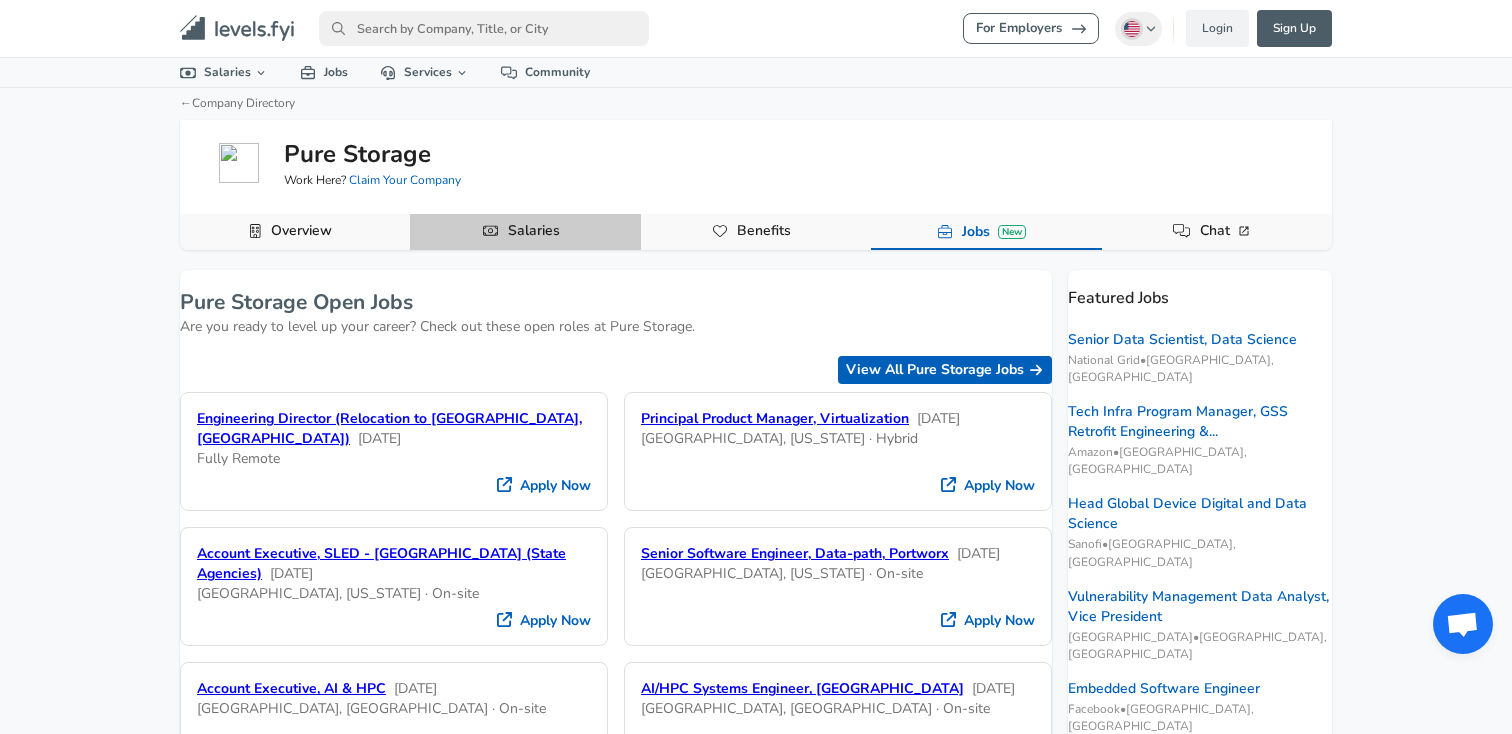 click on "Salaries" at bounding box center [534, 231] 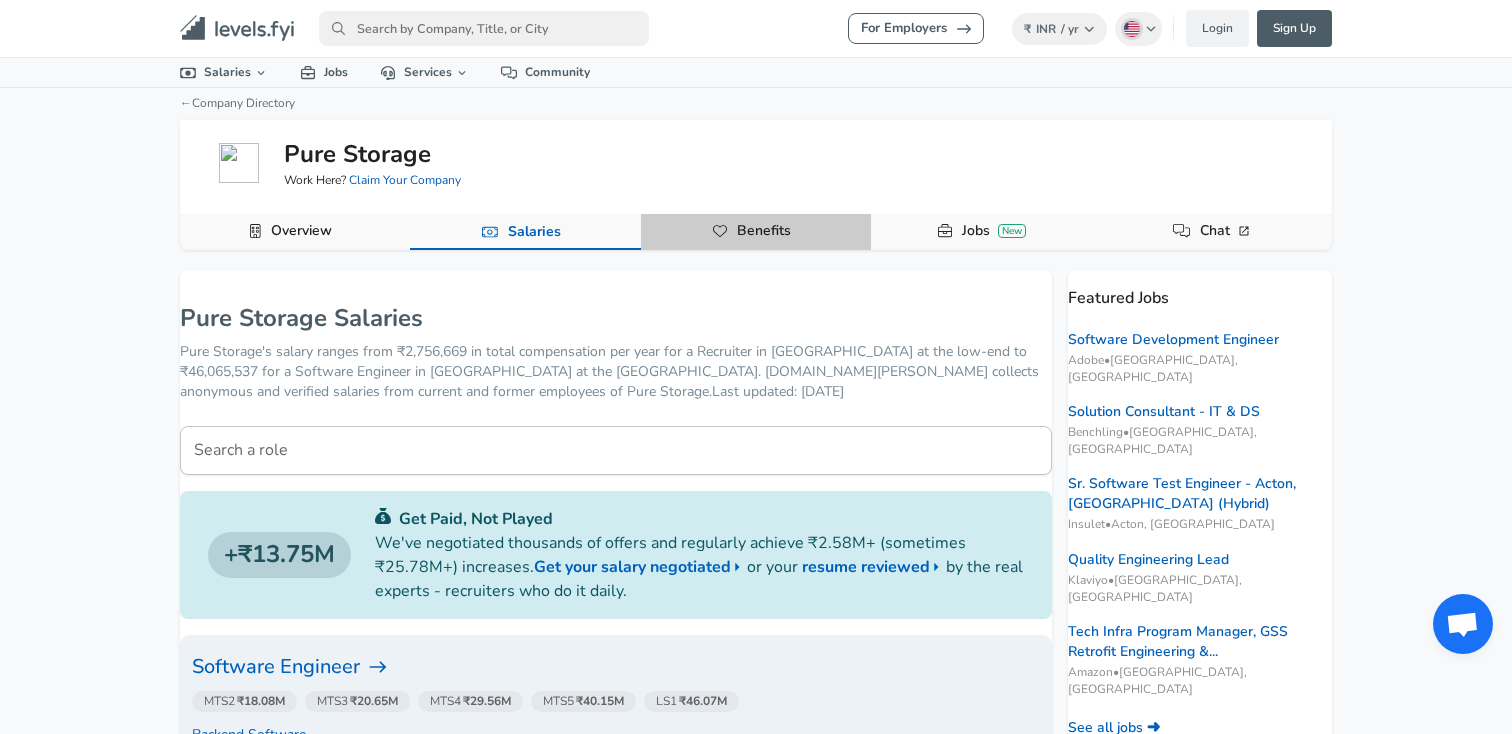 click on "Benefits" at bounding box center [756, 232] 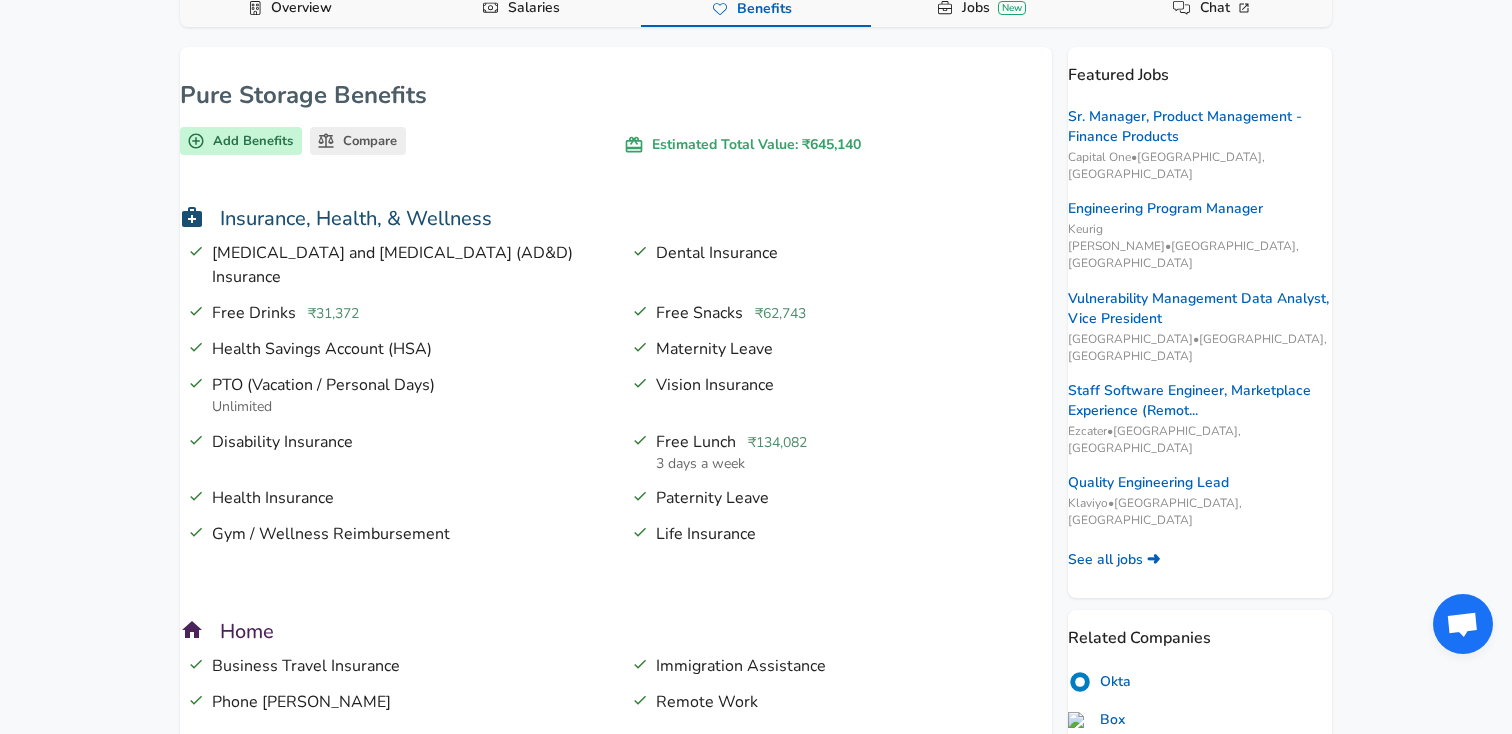 scroll, scrollTop: 246, scrollLeft: 0, axis: vertical 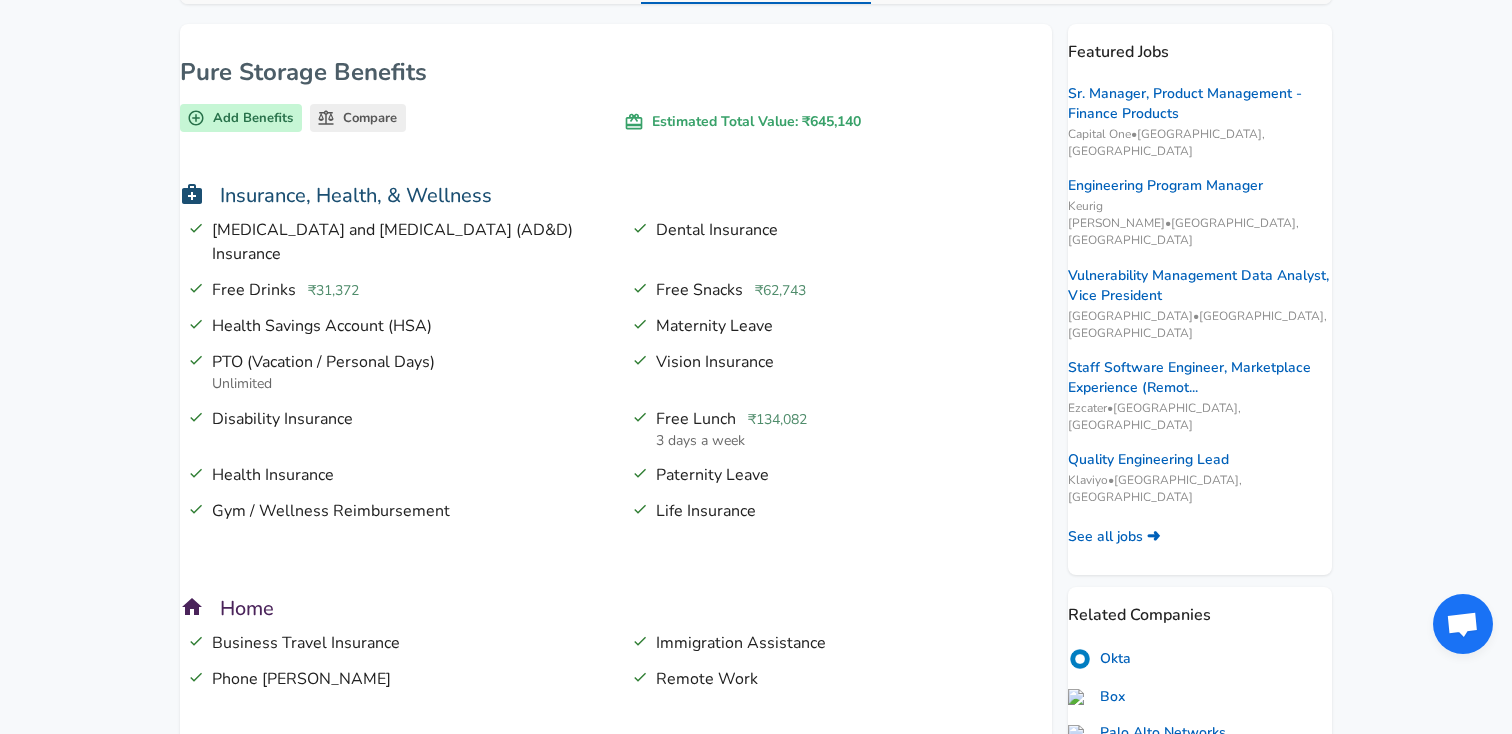 click on "For Employers ₹ INR / yr Change English ([GEOGRAPHIC_DATA]) Change Login Sign Up All Data By Location By Company By Title Salary Calculator Chart Visualizations Verified Salaries Internships Negotiation Support Compare Benefits Who's Hiring 2024 Pay Report Top Paying Companies Integrate Blog Press Google Software Engineer Product Manager [US_STATE][GEOGRAPHIC_DATA] Area Data Scientist View Individual Data Points   Levels FYI Logo Salaries 📂   All Data 🌎   By Location 🏢   By Company 🖋    By Title 🏭️    By Industry 📍   Salary Heatmap 📈   Chart Visualizations 🔥   Real-time Percentiles 🎓   Internships ❣️   Compare Benefits 🎬   2024 Pay Report 🏆   Top Paying Companies 💸   Calculate Meeting Cost #️⃣   Salary Calculator Contribute Add Salary Add Company Benefits Add Level Mapping Jobs Services Candidate Services 💵  Negotiation Coaching 📄  Resume Review 🎁  Gift a Resume Review For Employers Interactive Offers Real-time Percentiles  🔥 Compensation Benchmarking For Academic Research" at bounding box center [756, 121] 